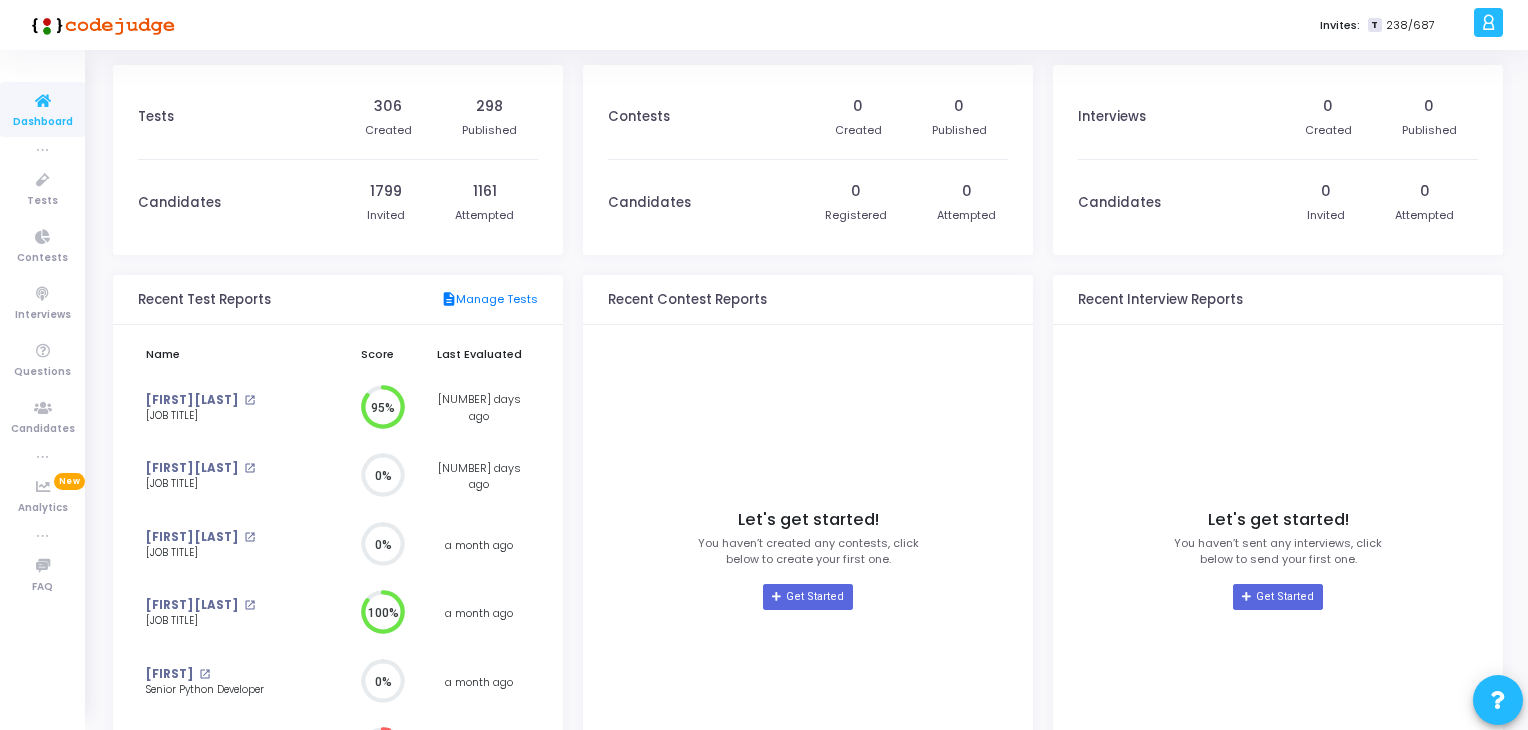 scroll, scrollTop: 0, scrollLeft: 0, axis: both 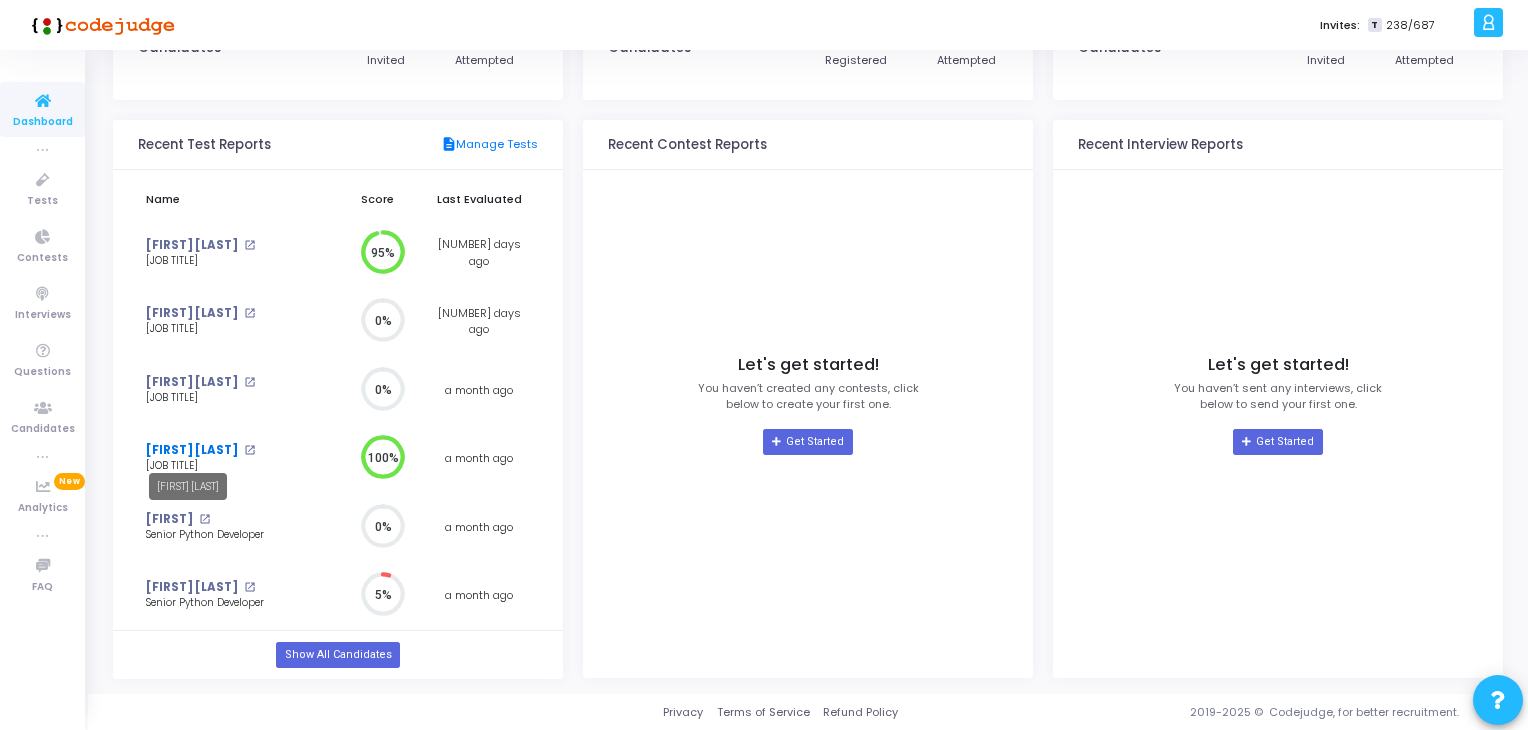 click on "[FIRST] [LAST]" 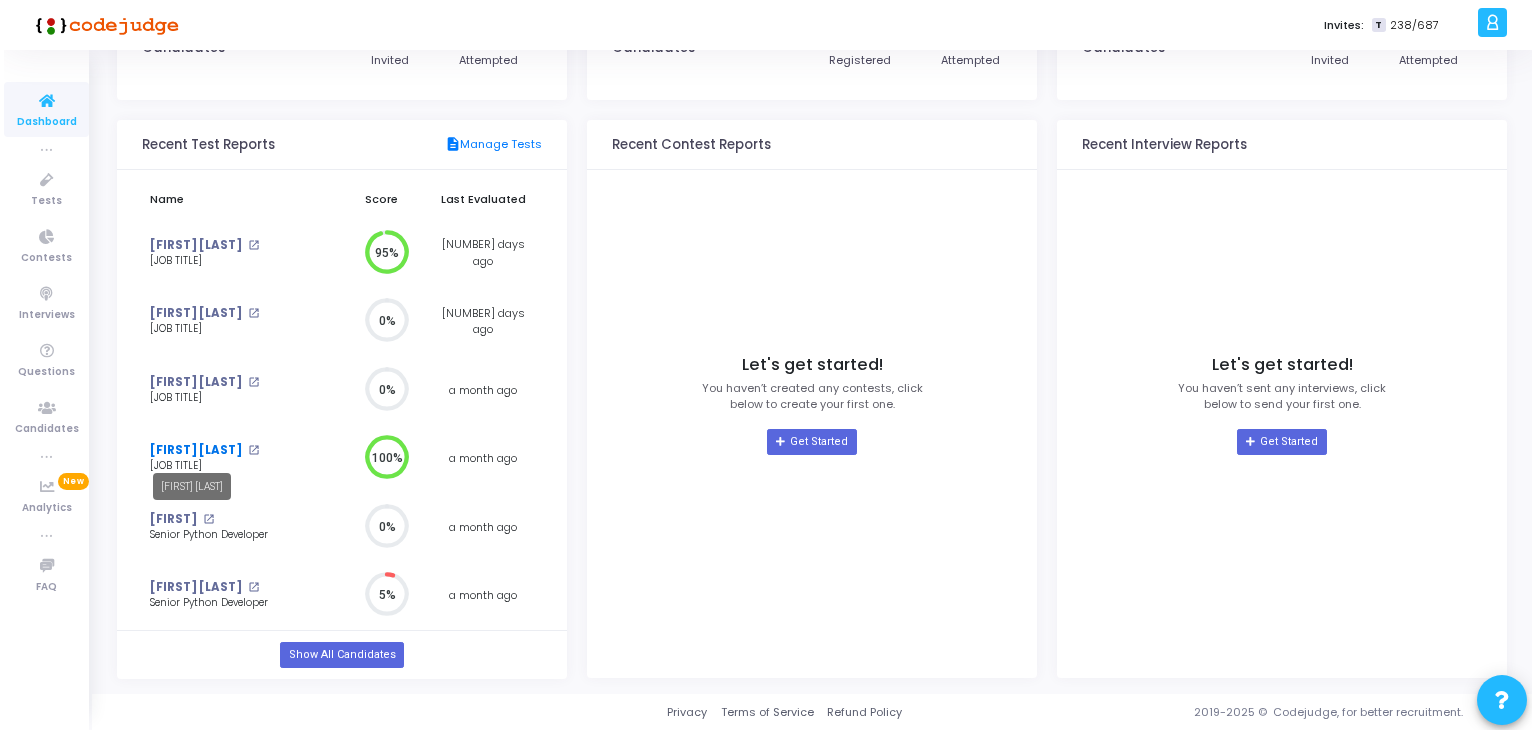 scroll, scrollTop: 0, scrollLeft: 0, axis: both 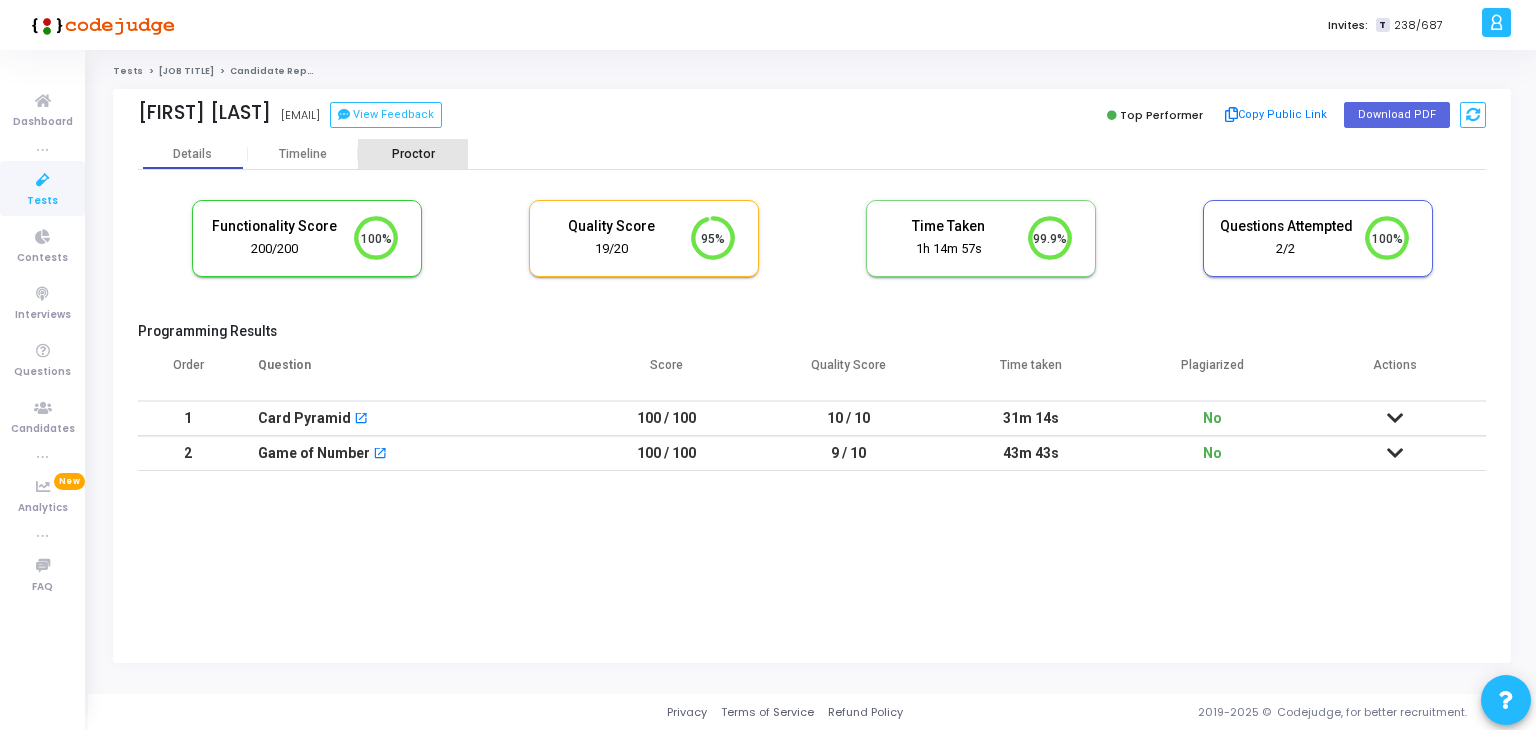 click on "Proctor" at bounding box center [413, 154] 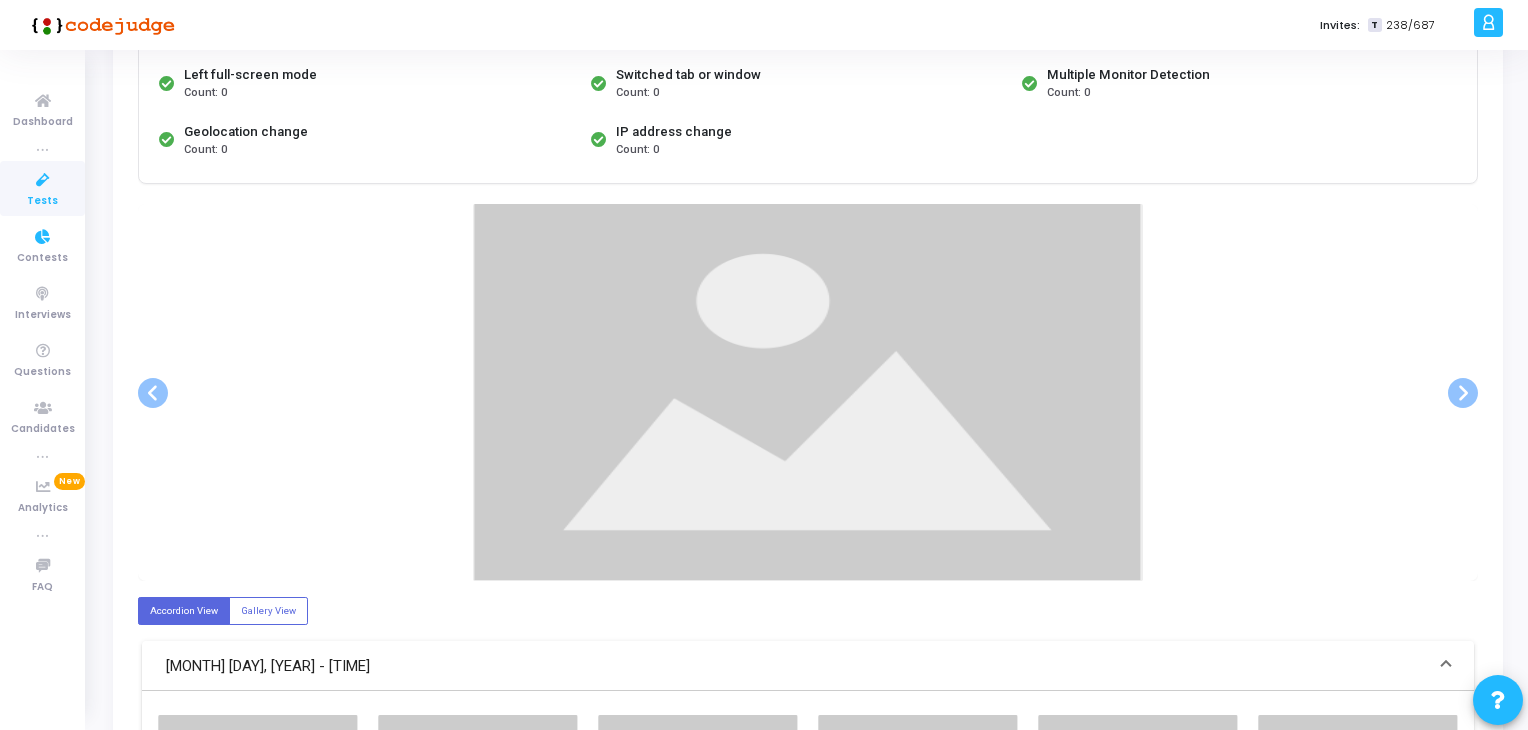 scroll, scrollTop: 300, scrollLeft: 0, axis: vertical 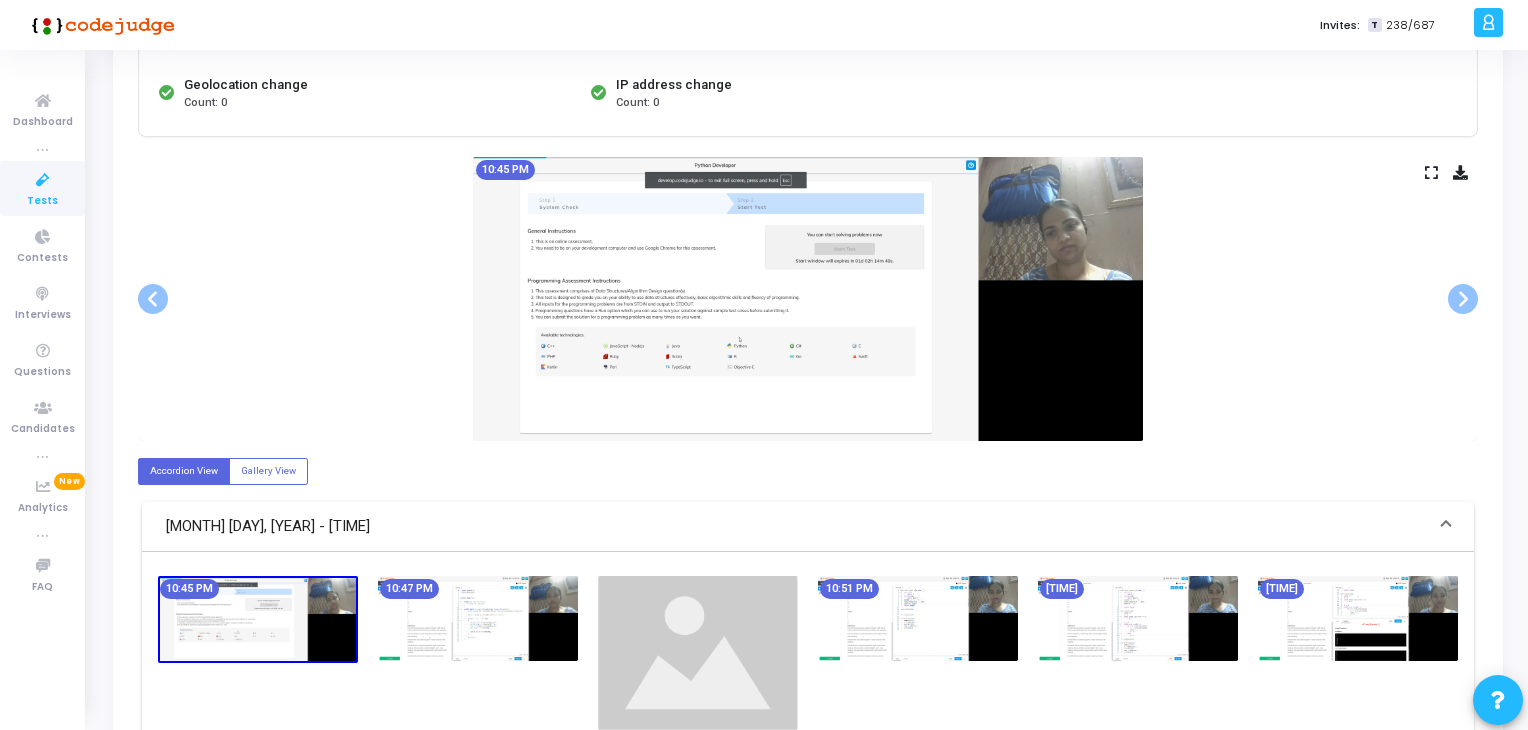 click at bounding box center (918, 618) 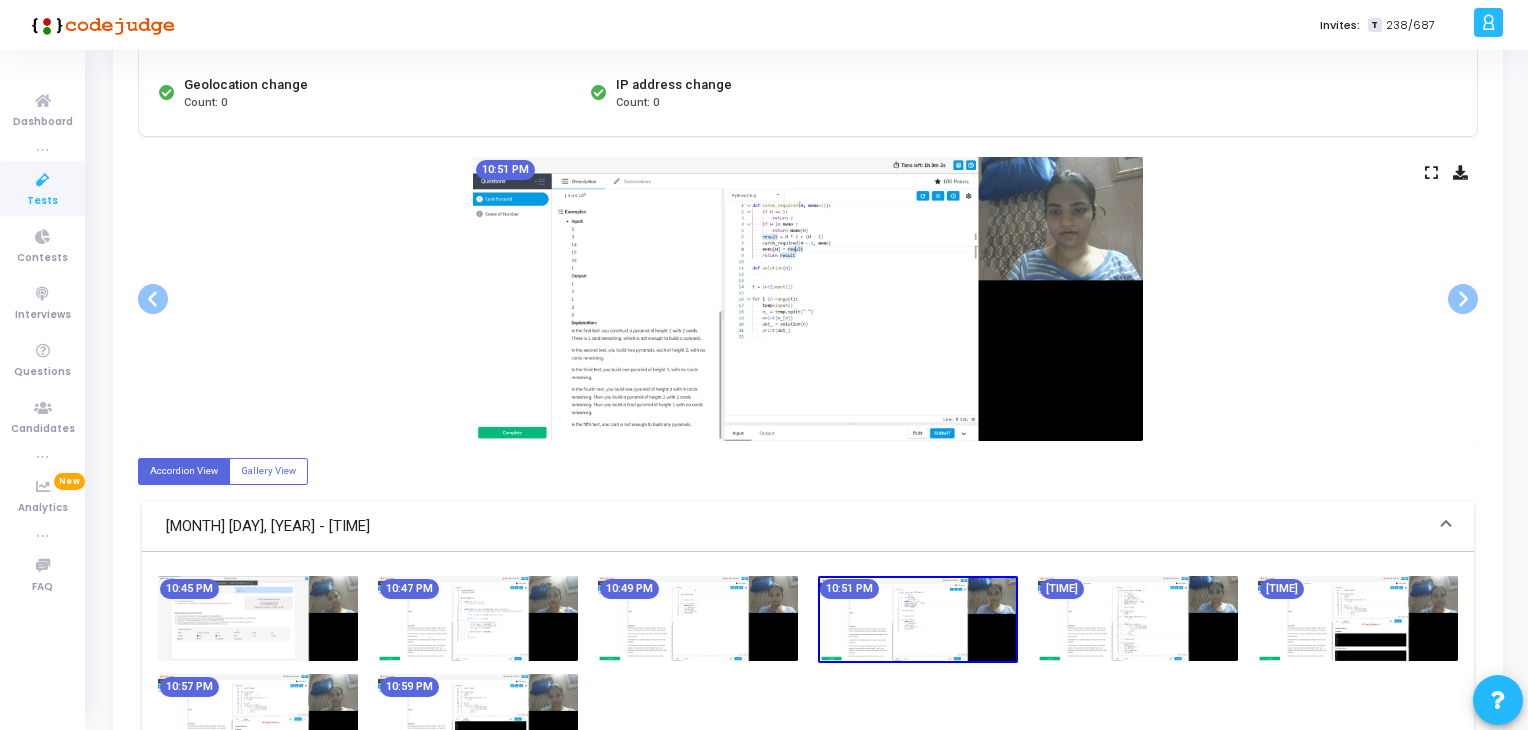 click on "[TIME]" at bounding box center [1138, 619] 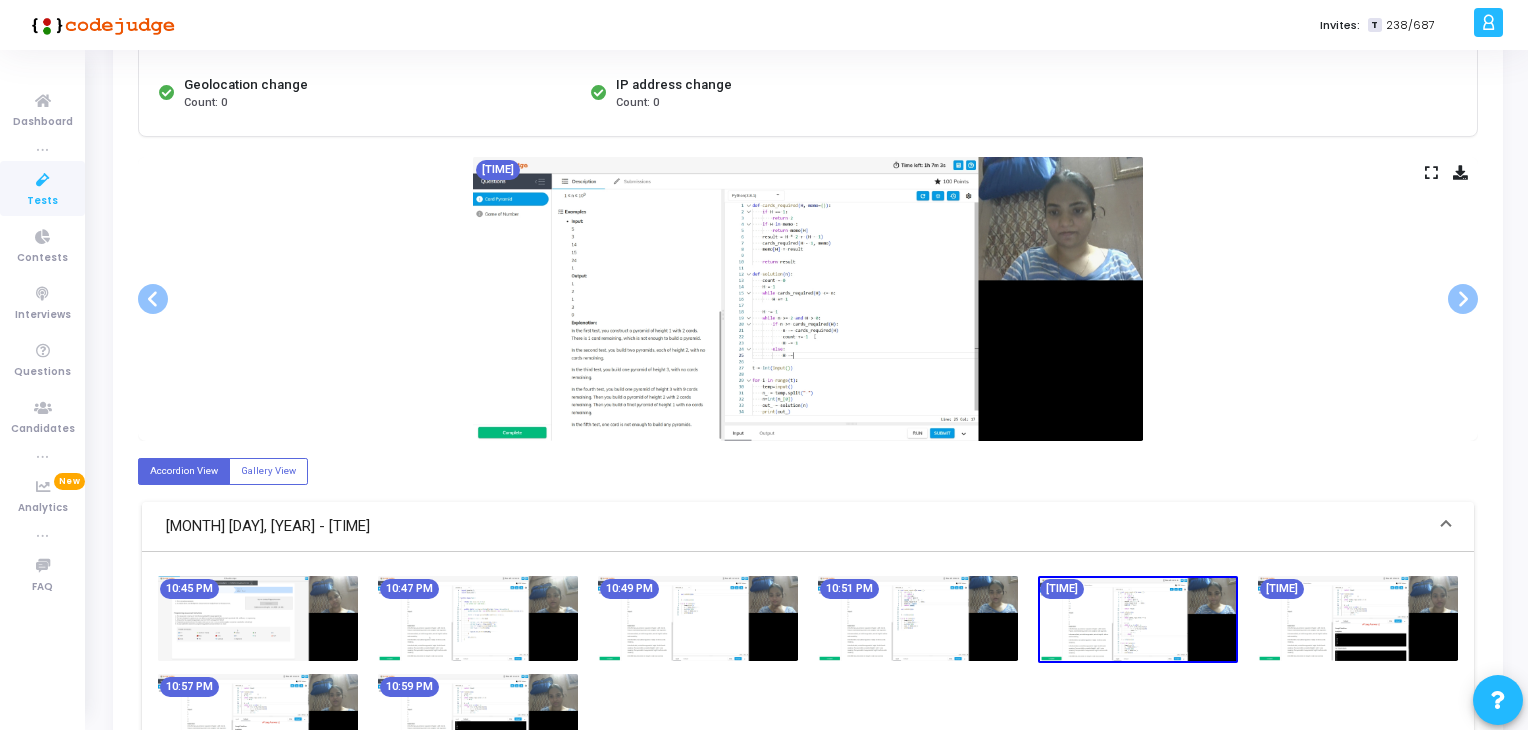 click at bounding box center (1358, 618) 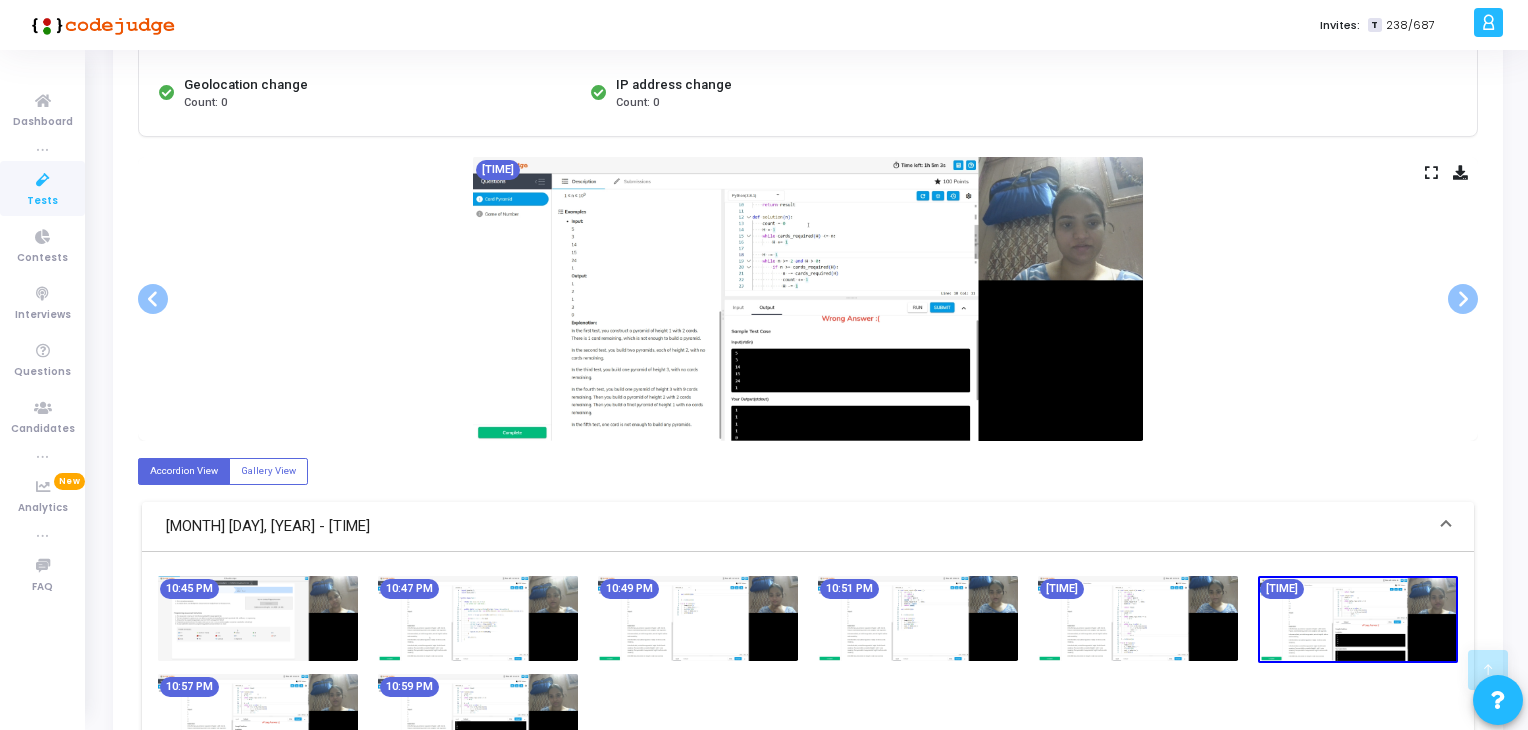 scroll, scrollTop: 500, scrollLeft: 0, axis: vertical 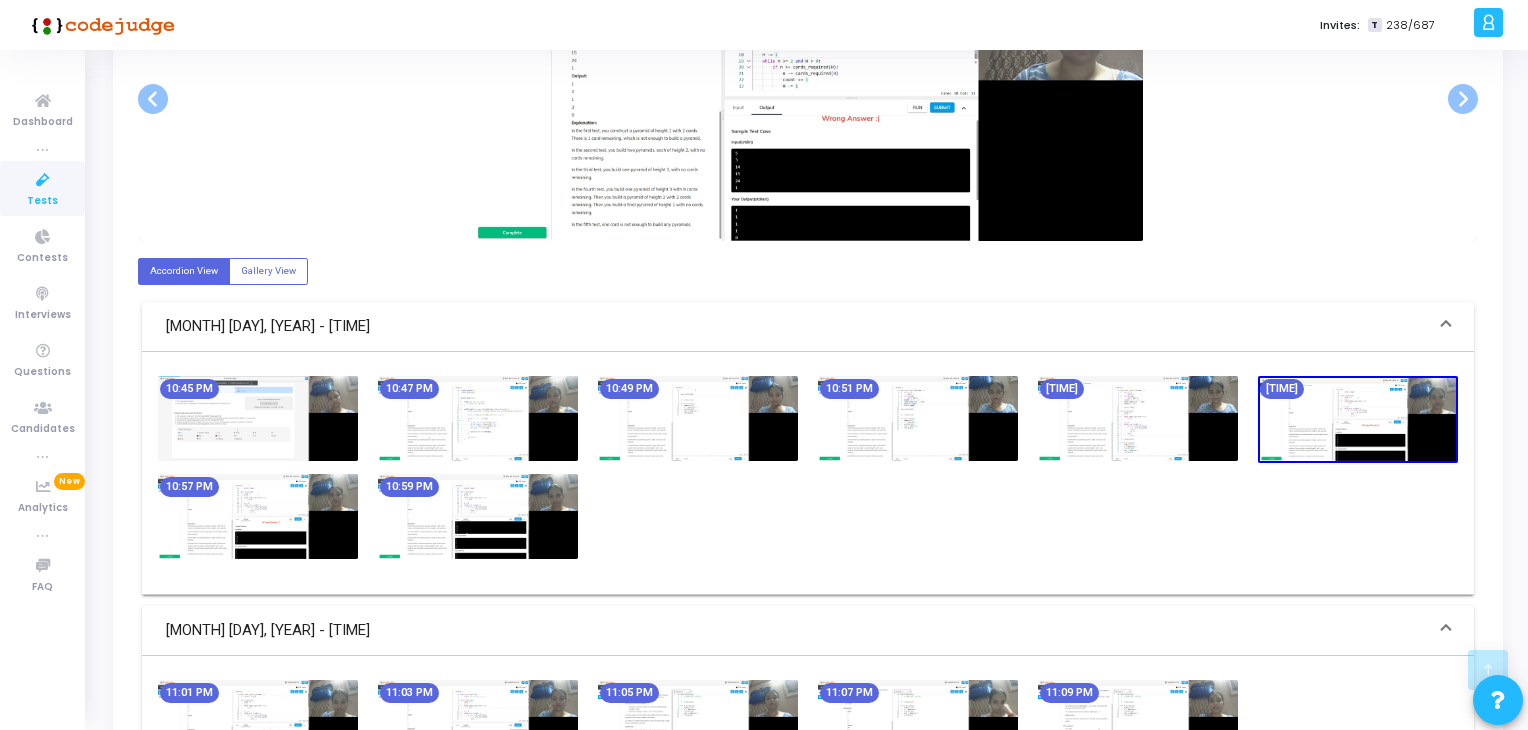 click at bounding box center (258, 516) 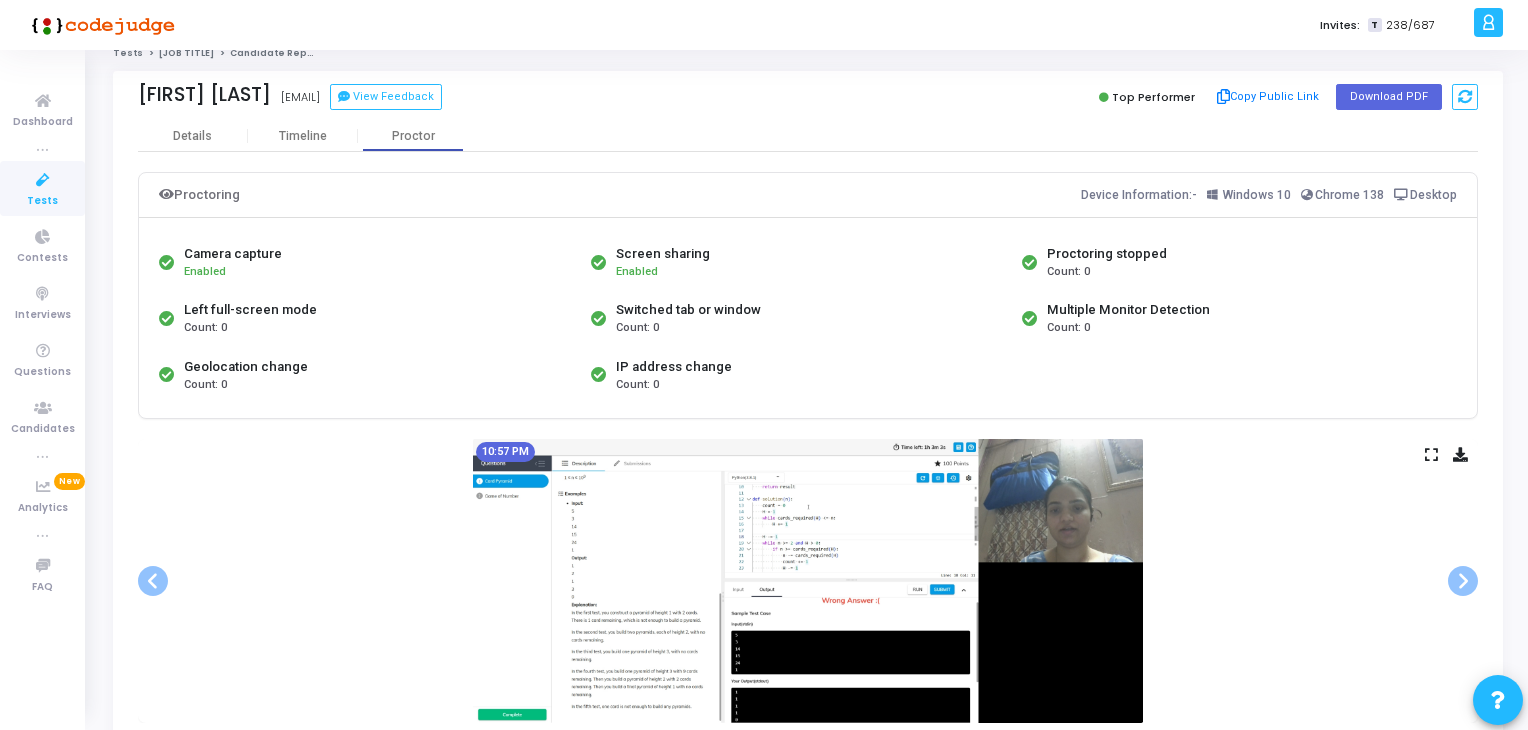 scroll, scrollTop: 0, scrollLeft: 0, axis: both 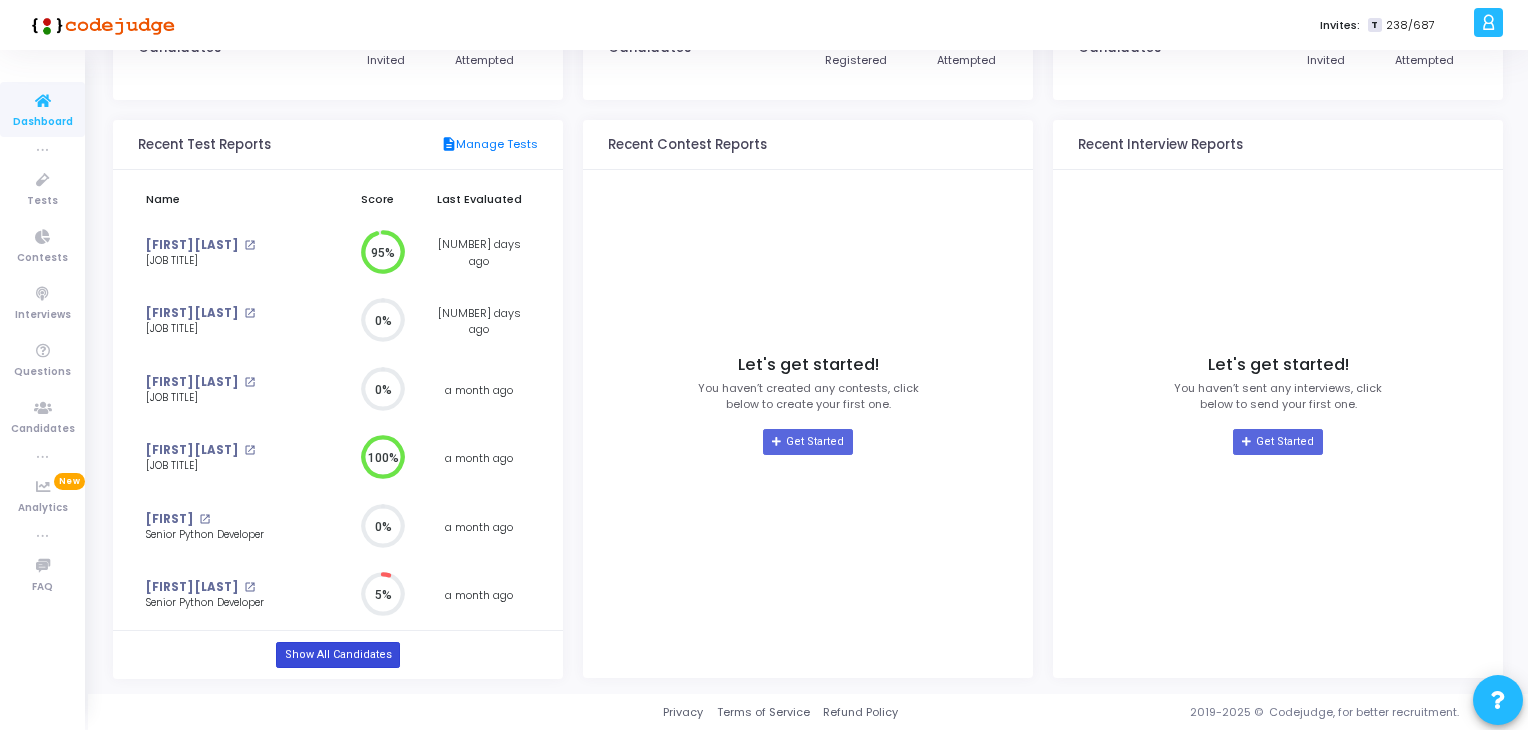 click on "Show All Candidates" 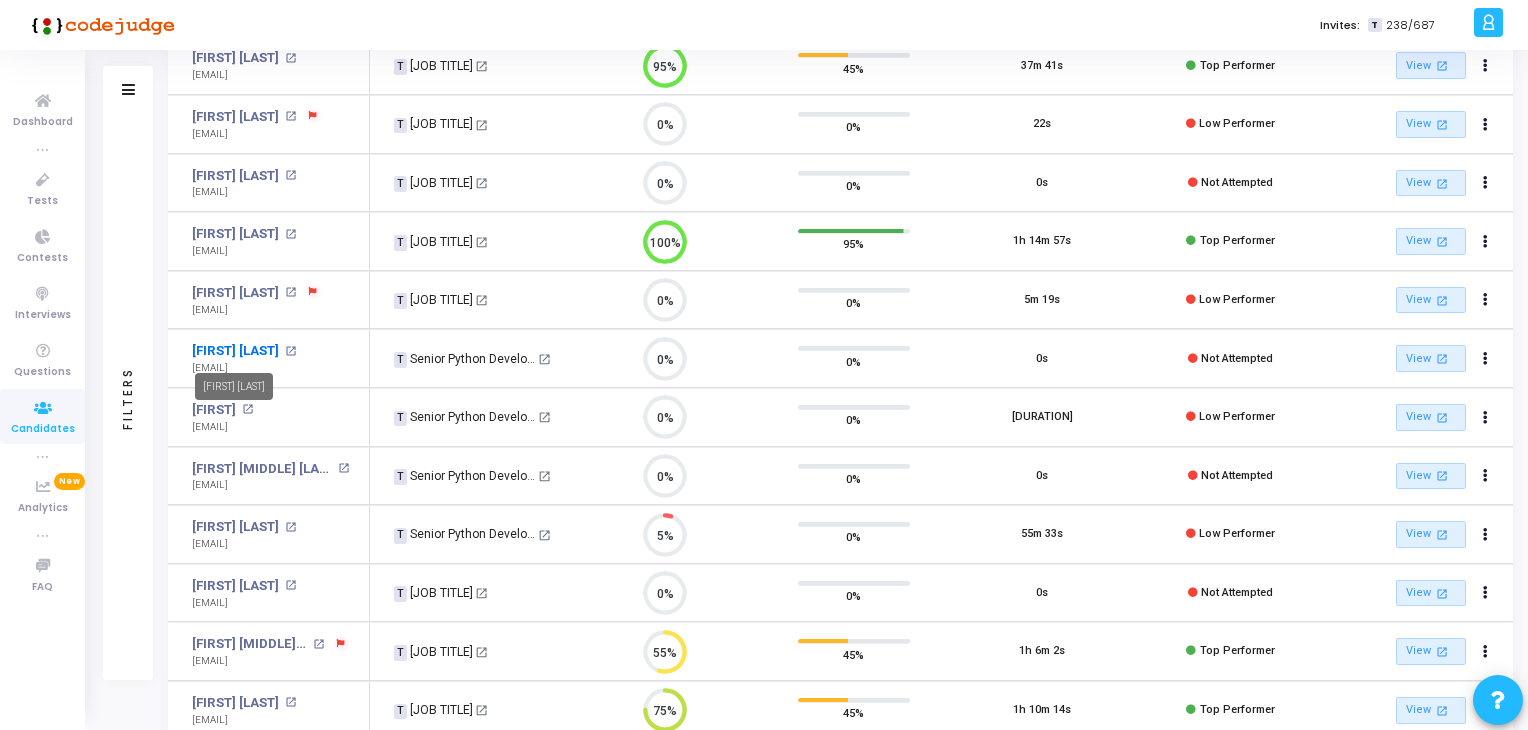 click on "[FIRST] [LAST]" at bounding box center (235, 351) 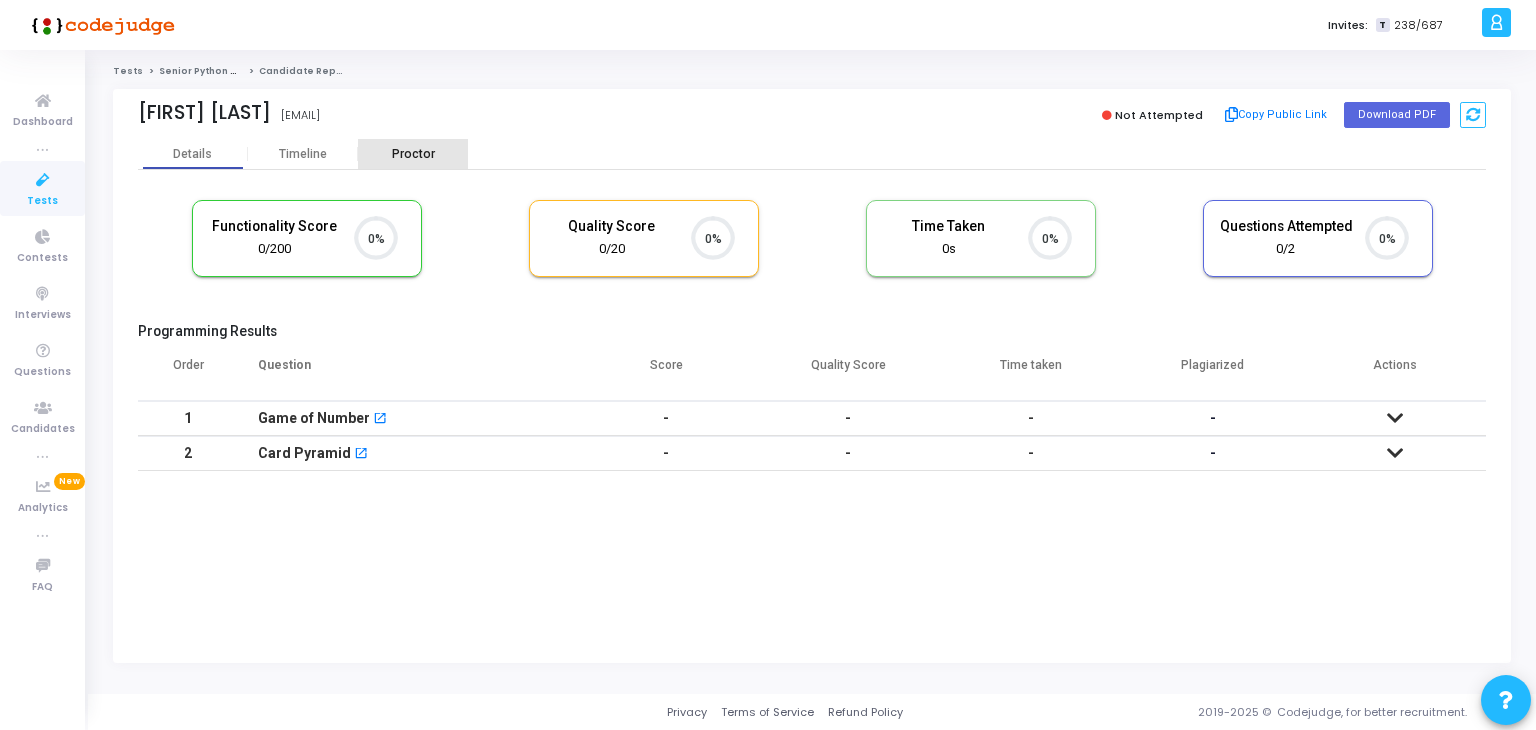 click on "Proctor" at bounding box center [413, 154] 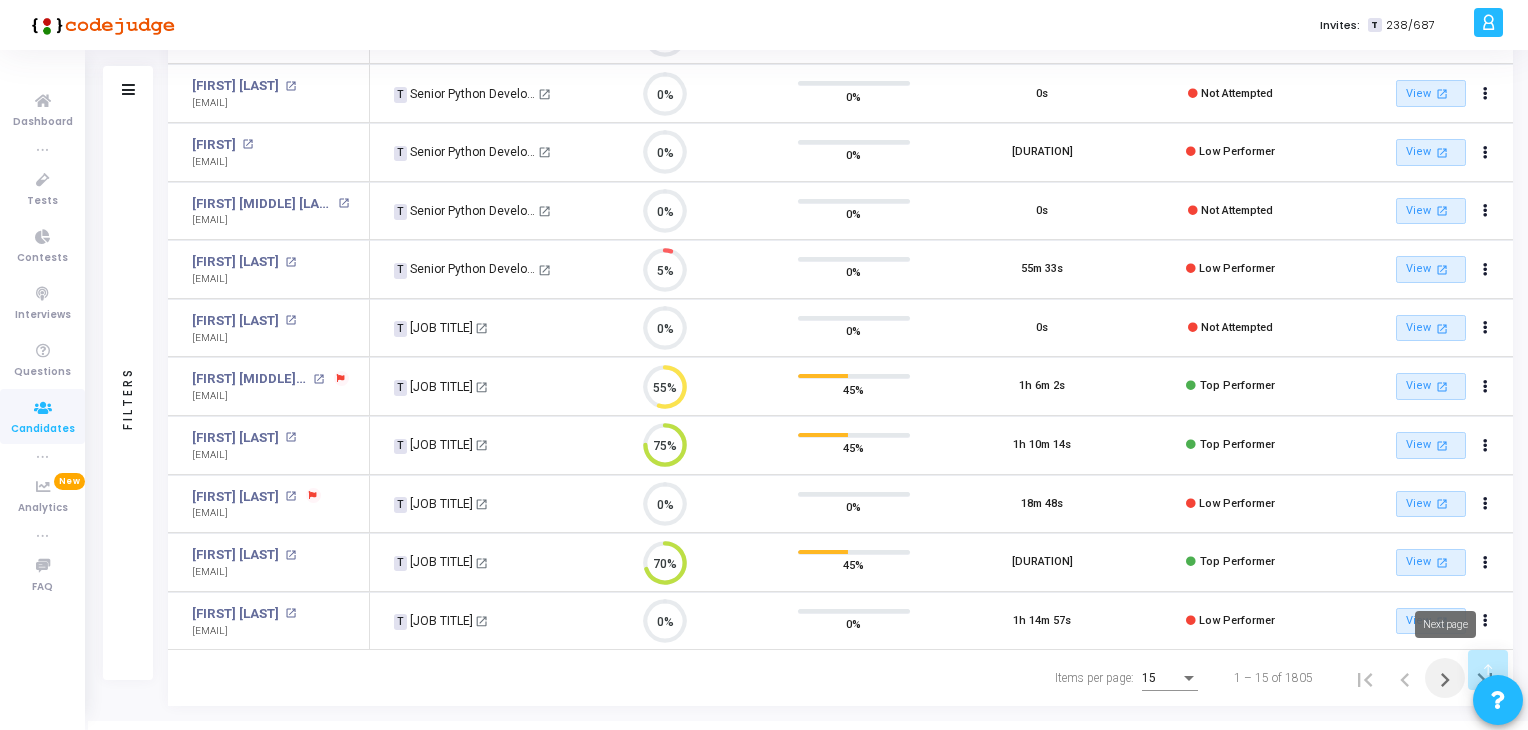 click 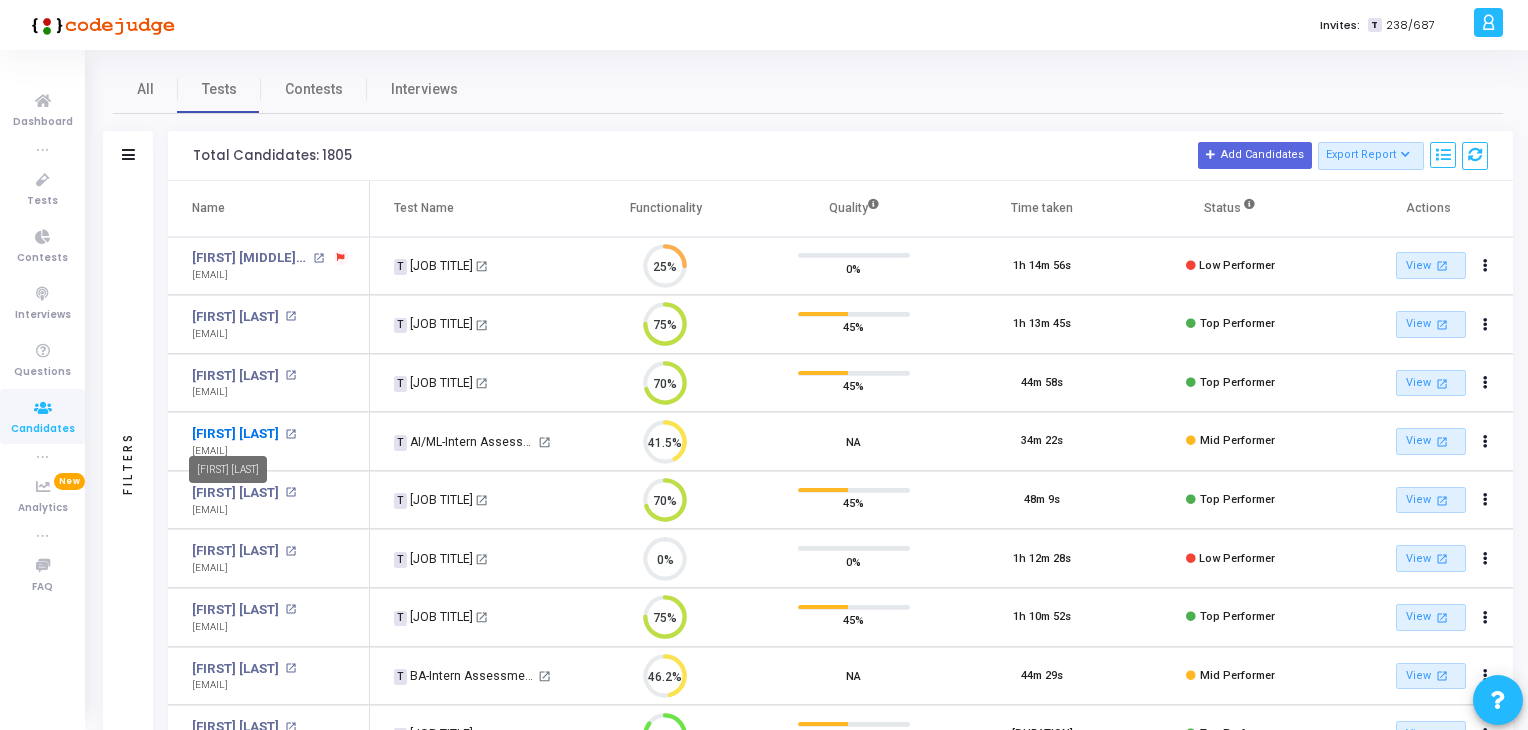 click on "[FIRST] [LAST]" at bounding box center (235, 434) 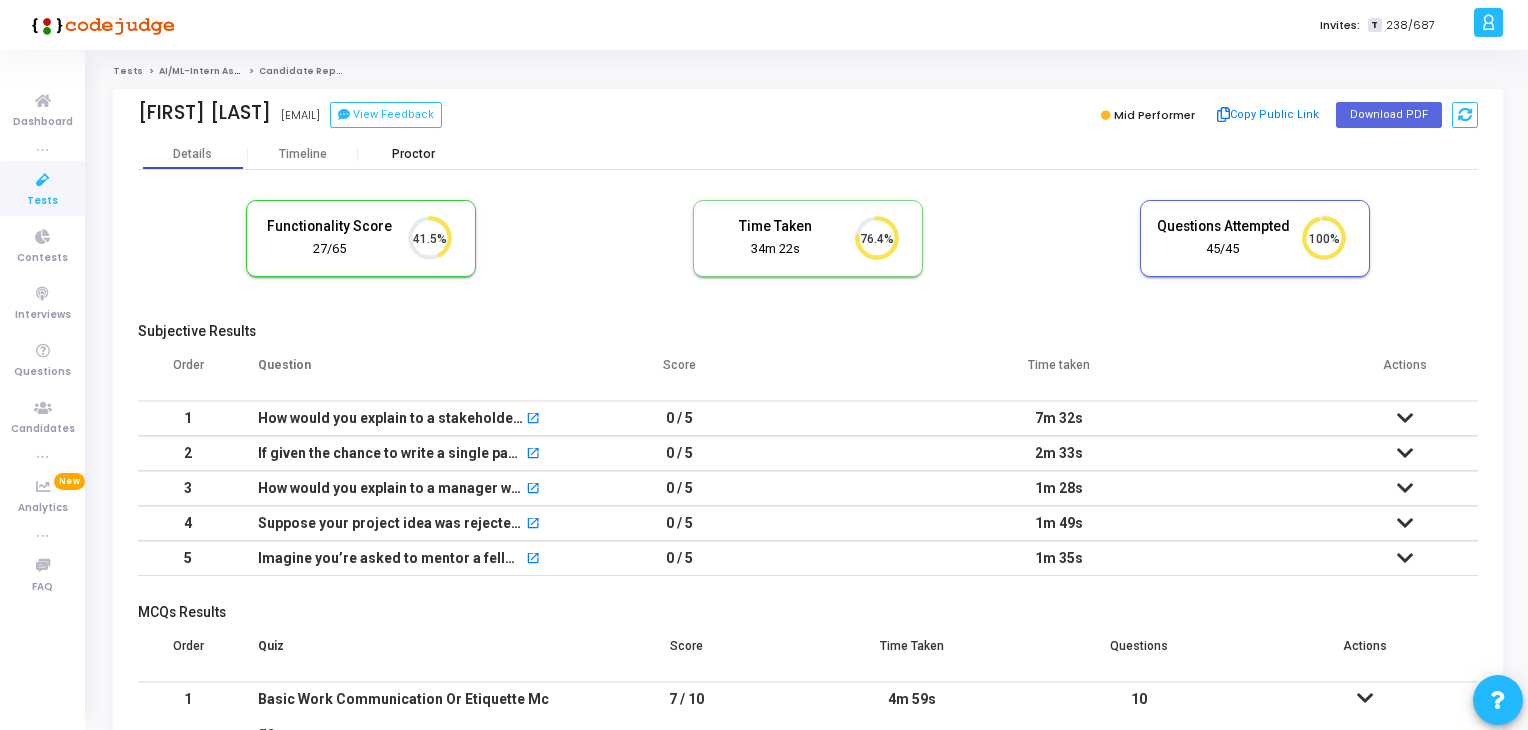 click on "Proctor" at bounding box center [413, 154] 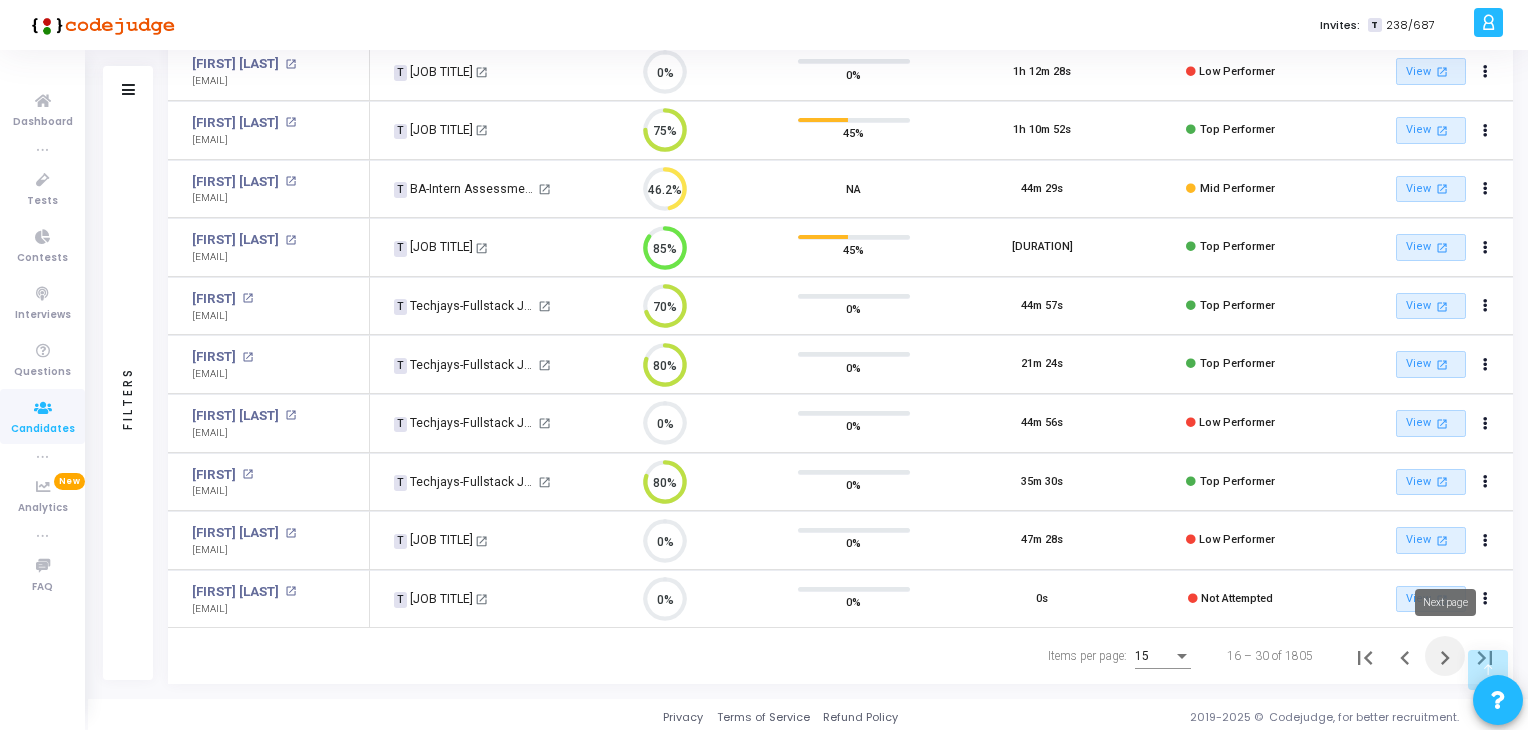 click 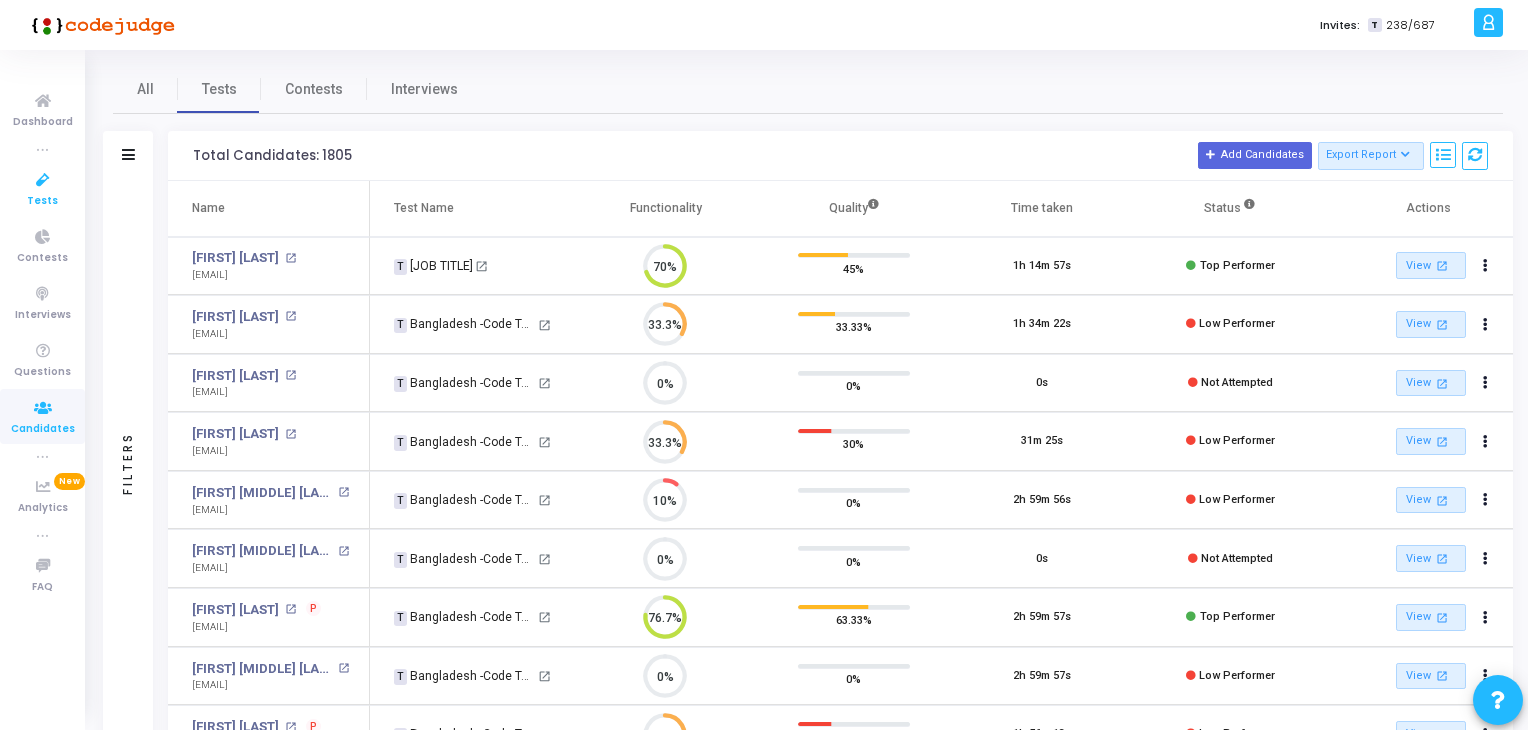 click on "Tests" at bounding box center [42, 201] 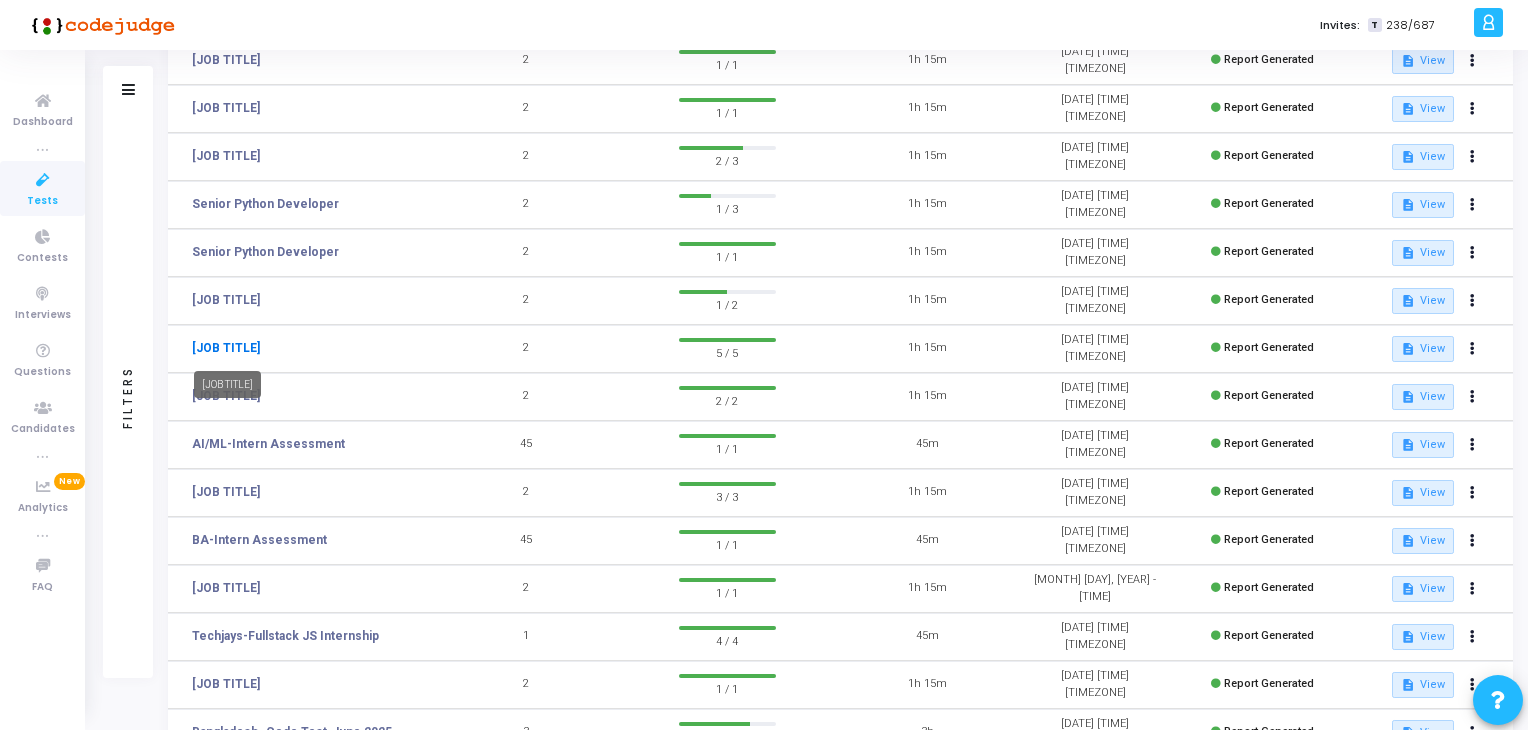 click on "[JOB TITLE]" 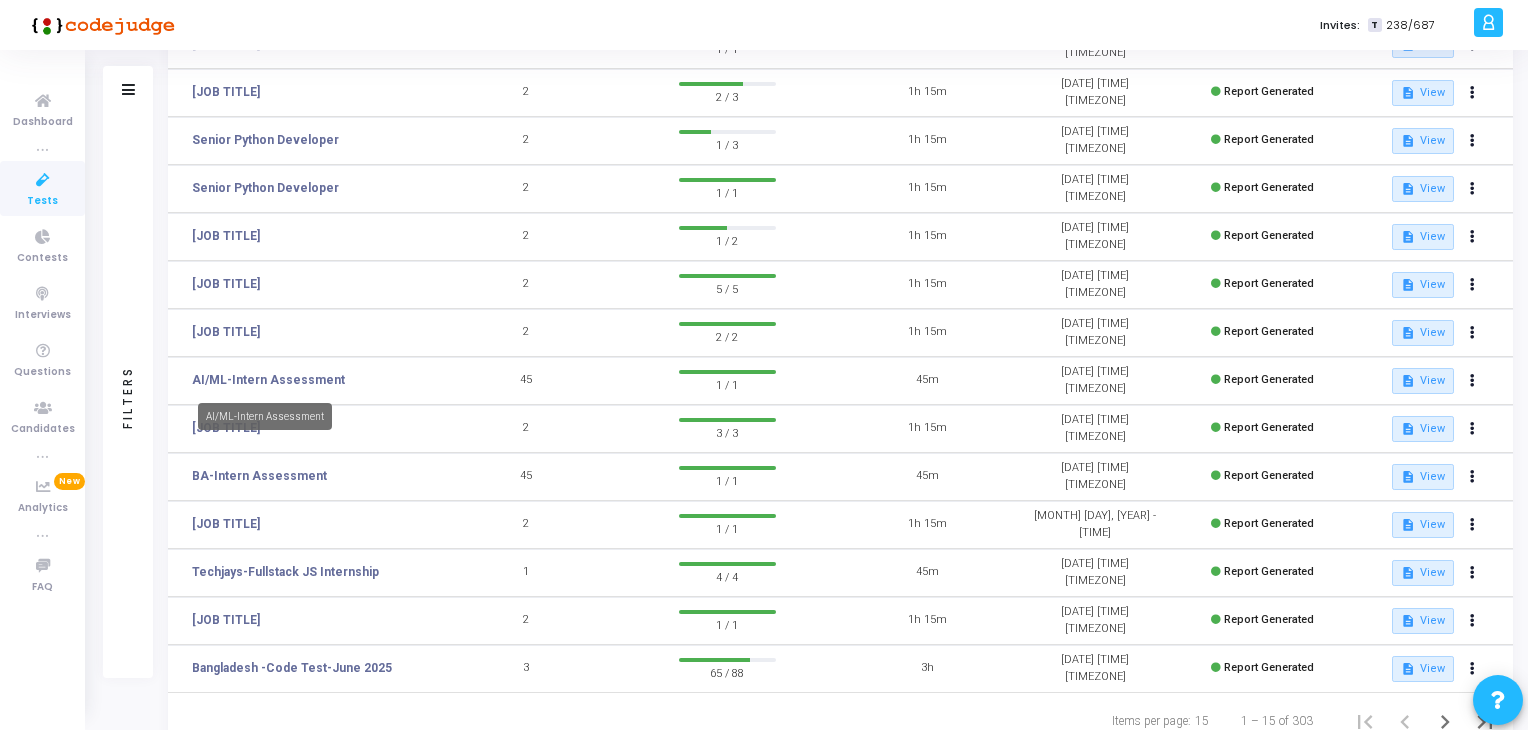 click on "AI/ML-Intern Assessment" at bounding box center [265, 416] 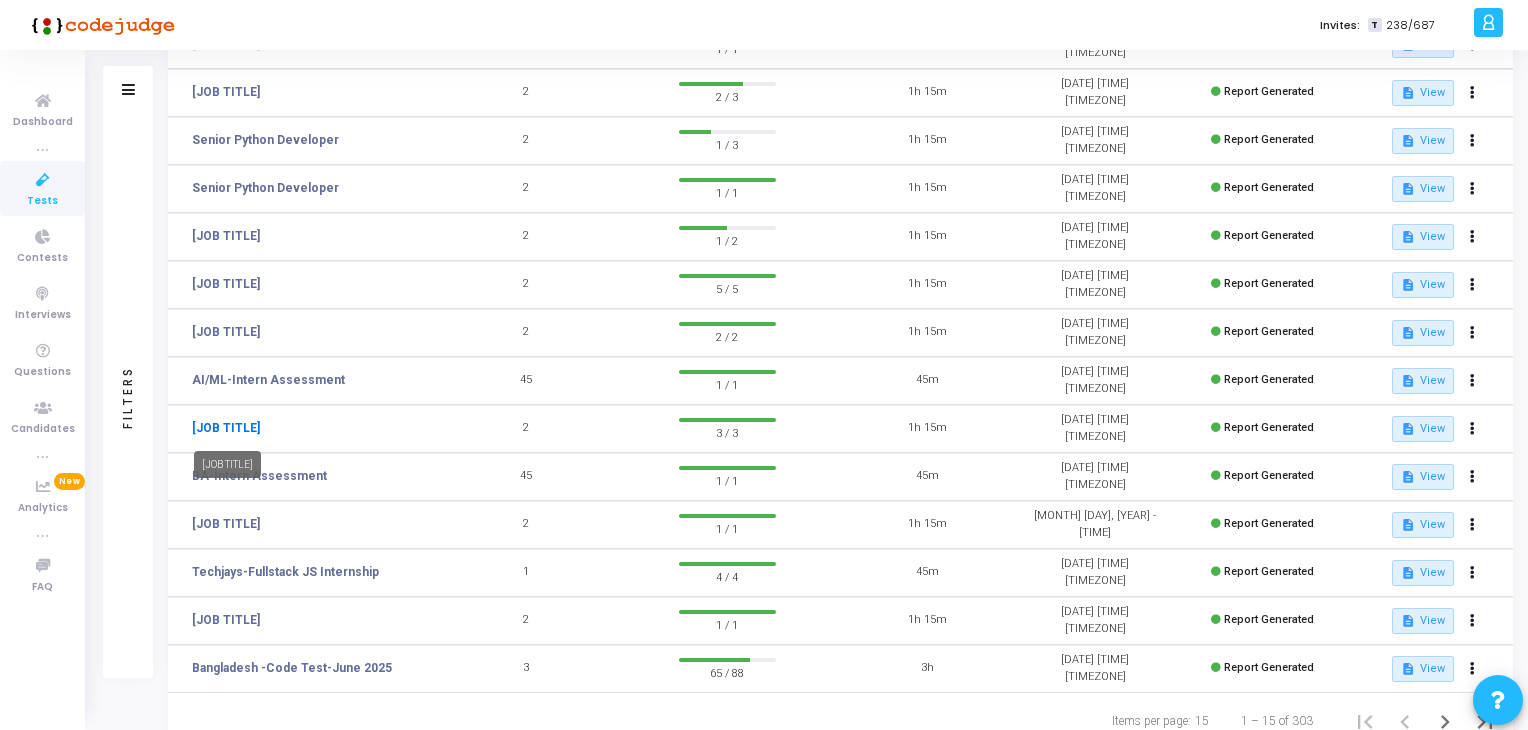 click on "[JOB TITLE]" 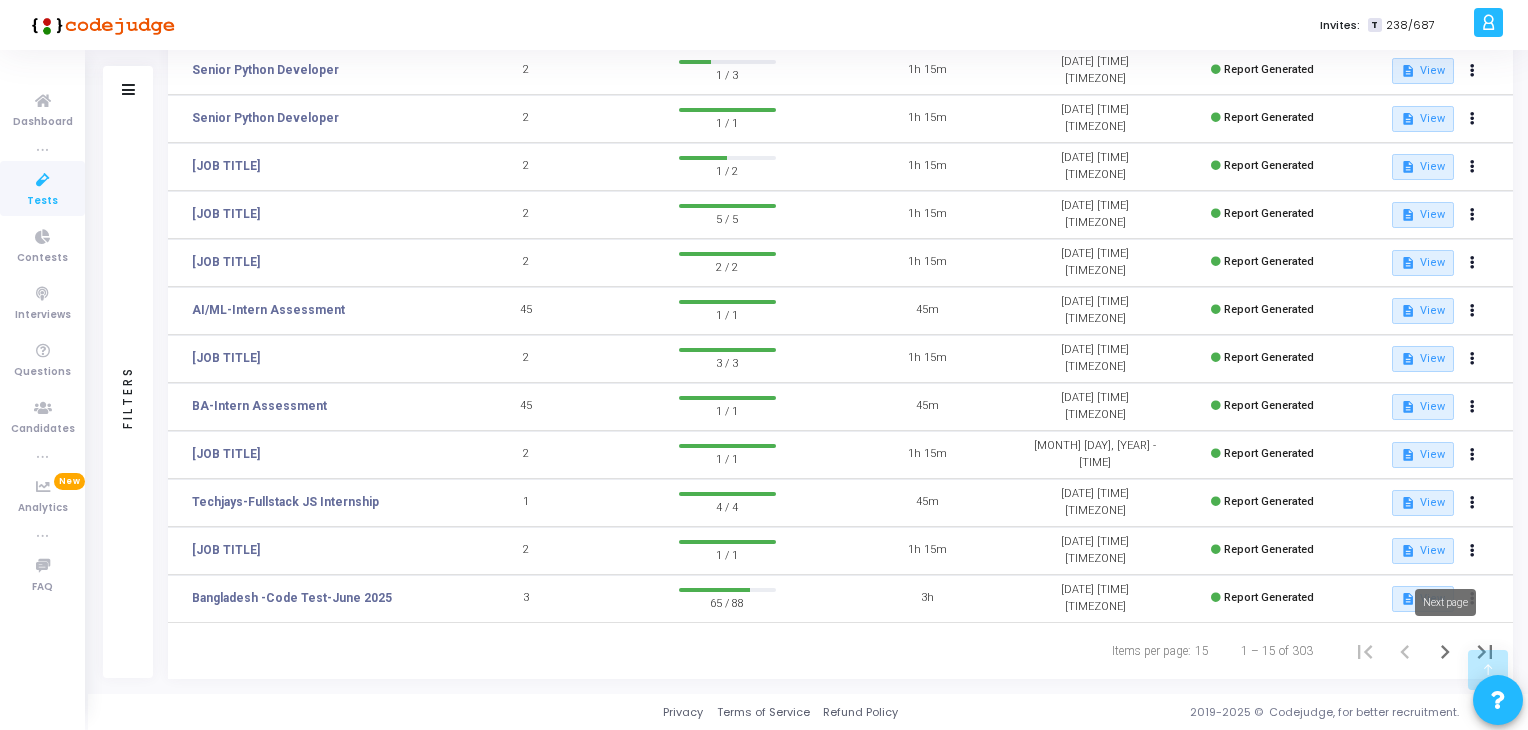 click 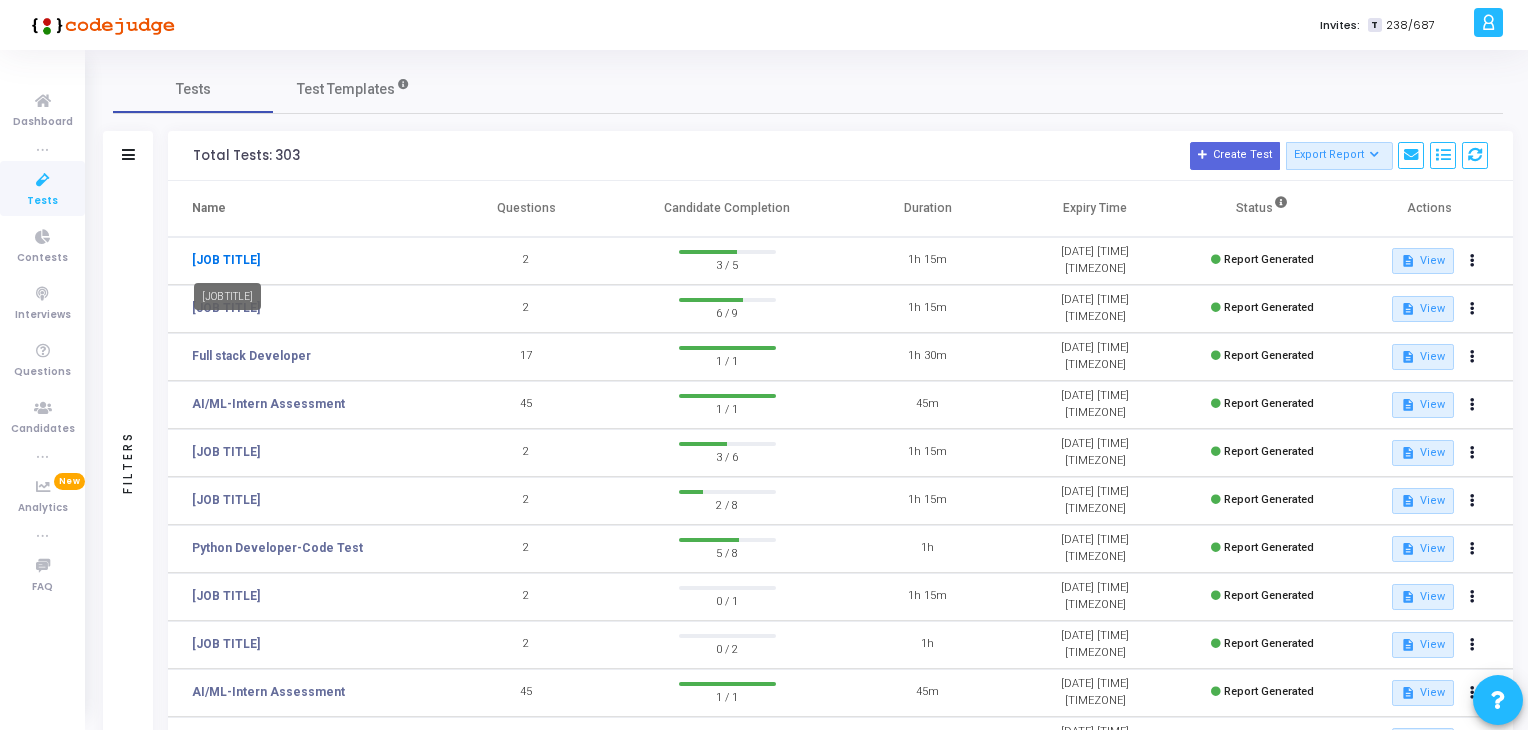 click on "[JOB TITLE]" at bounding box center (226, 260) 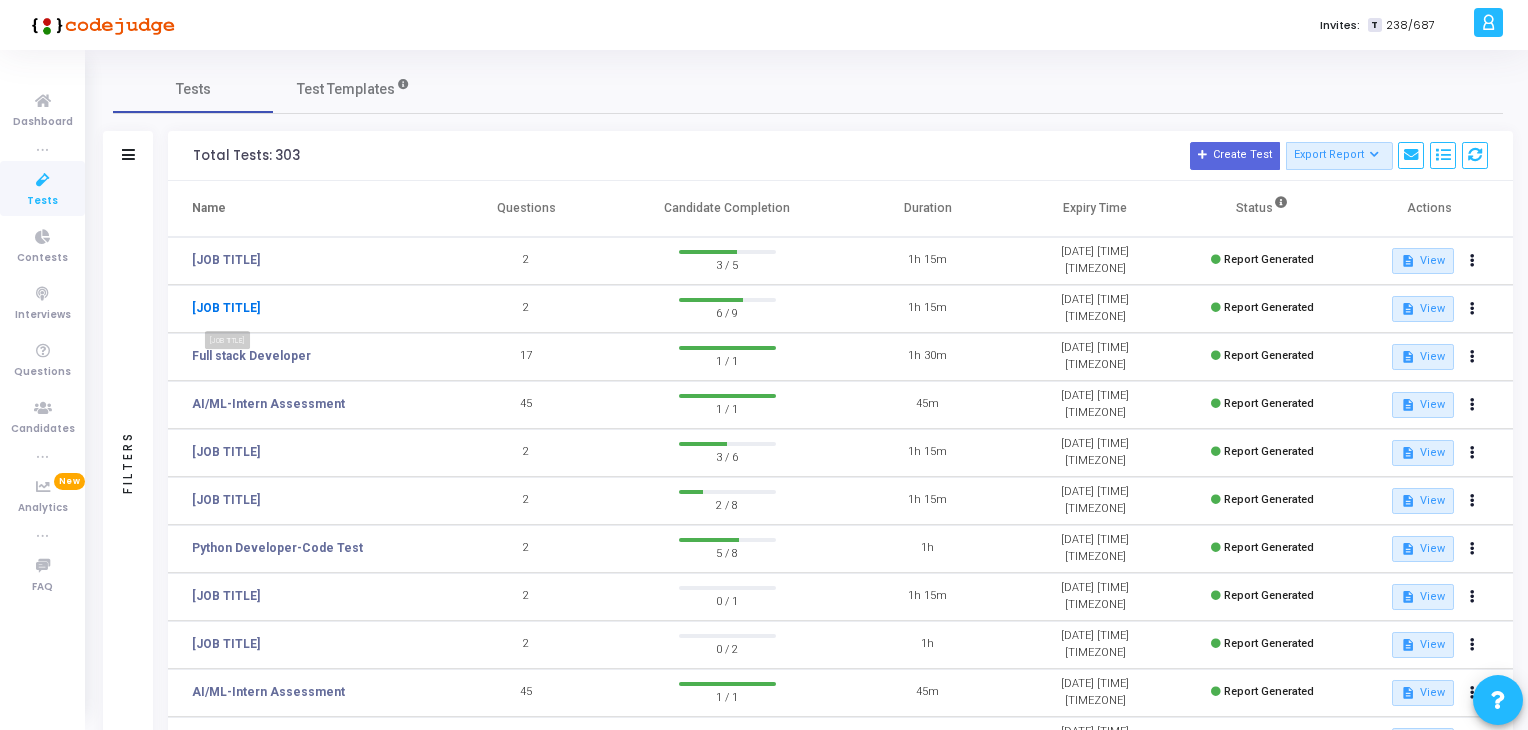 click on "[JOB TITLE]" 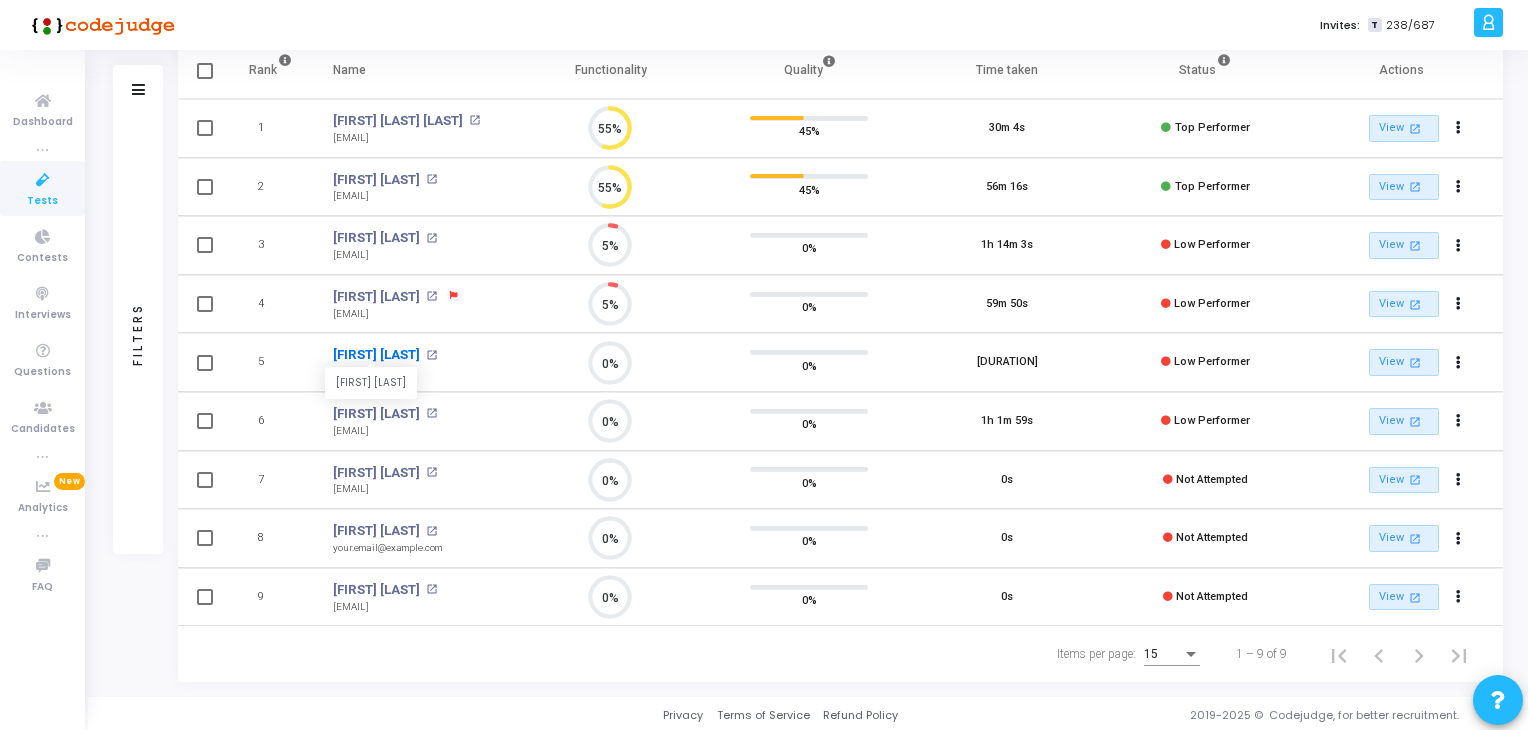 click on "[FIRST] [LAST]" at bounding box center [376, 355] 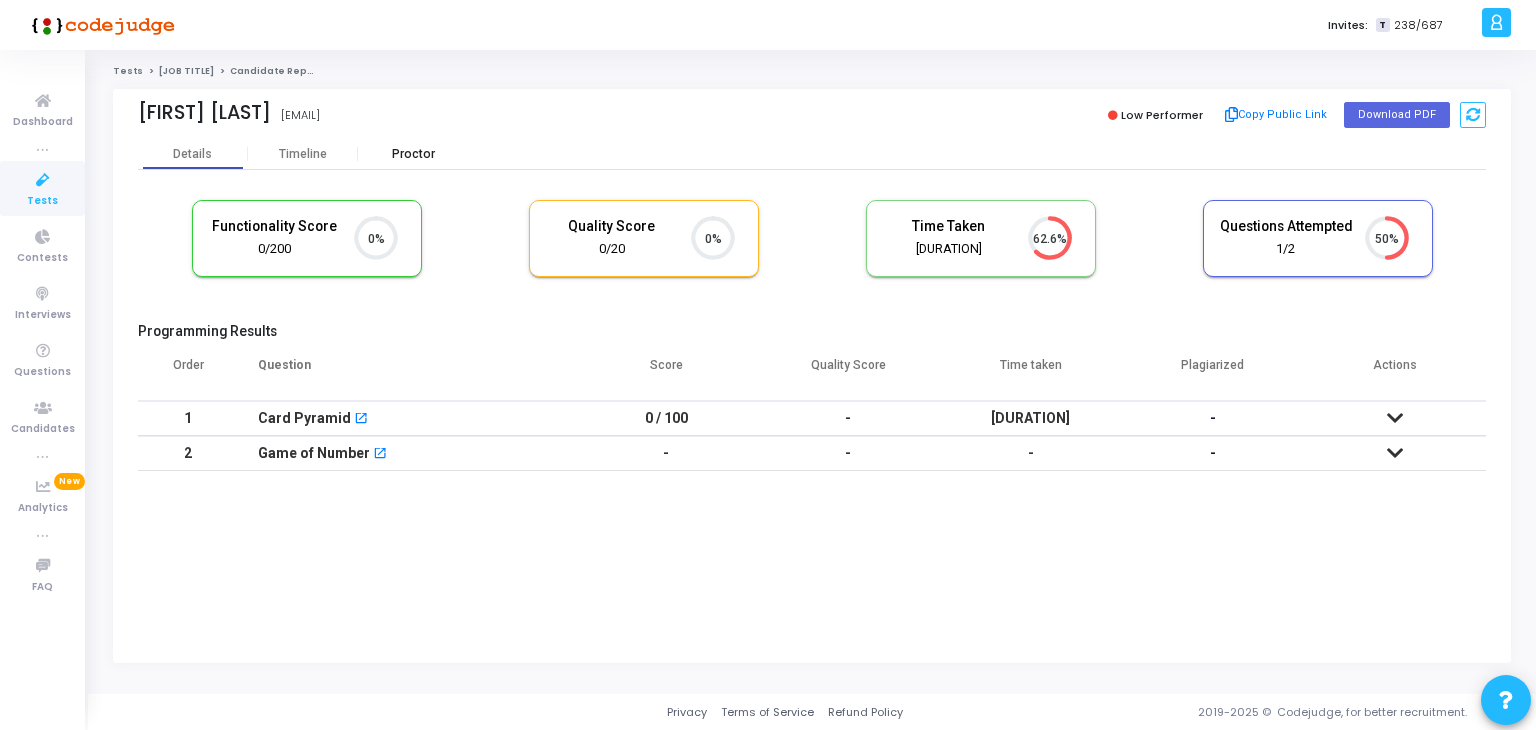click on "Proctor" at bounding box center (413, 154) 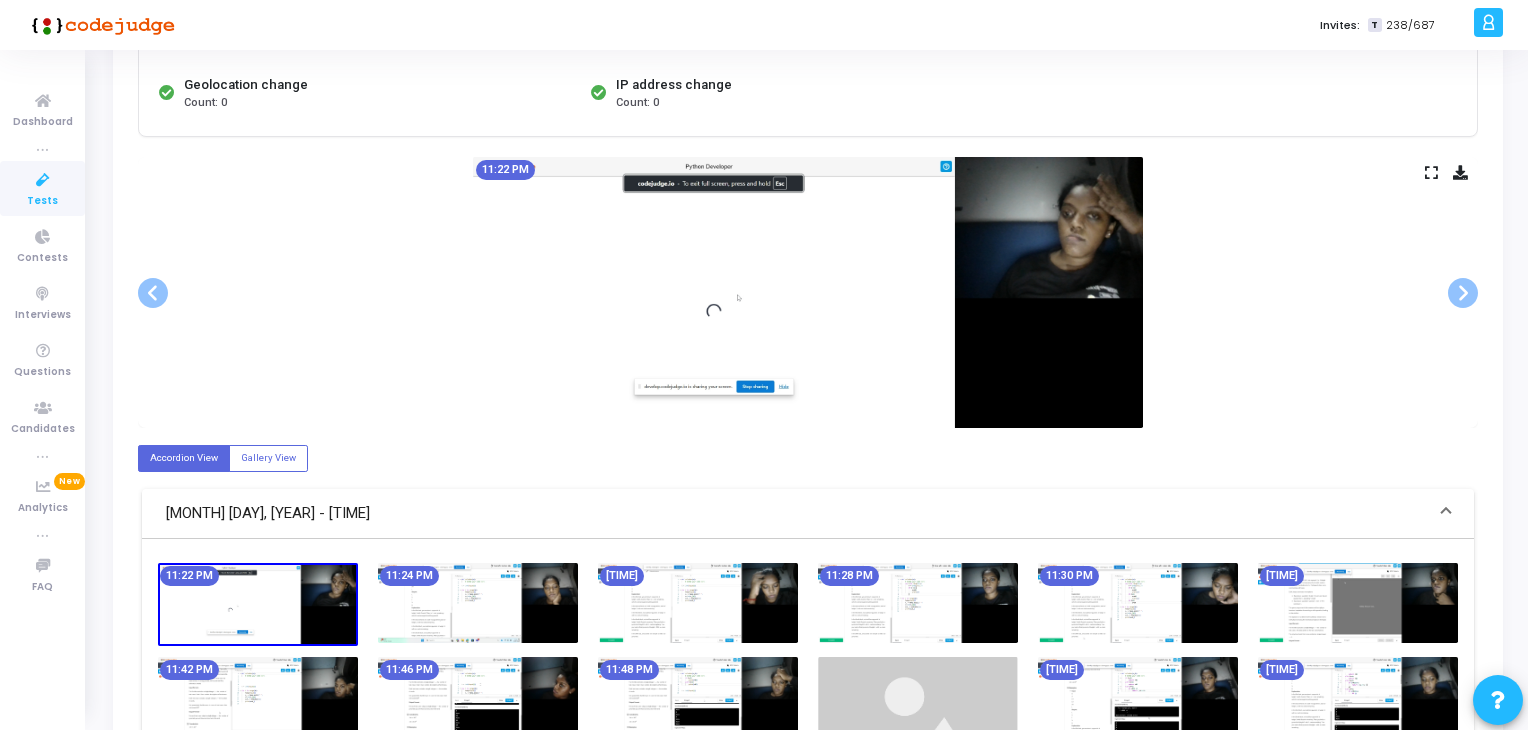click at bounding box center (698, 603) 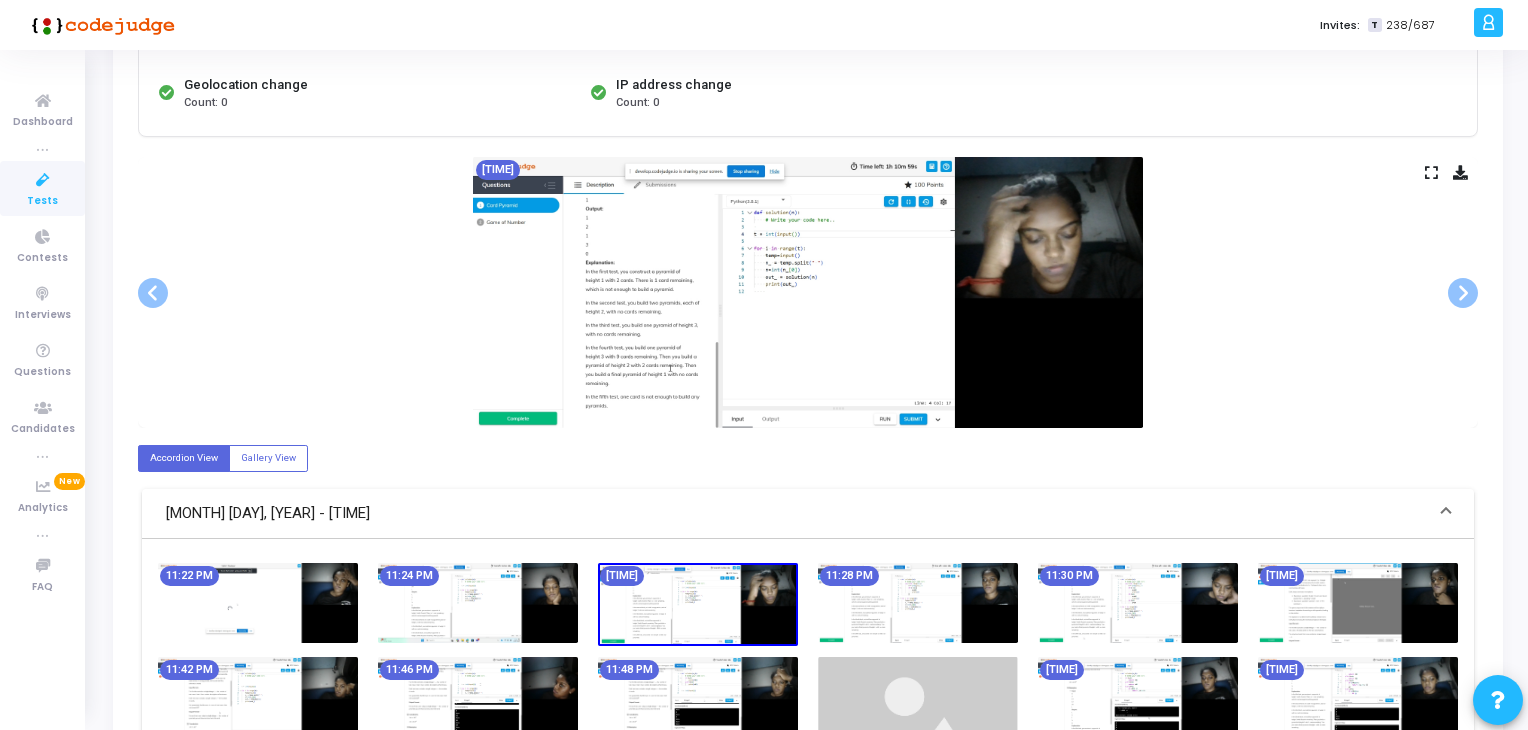 click at bounding box center [918, 603] 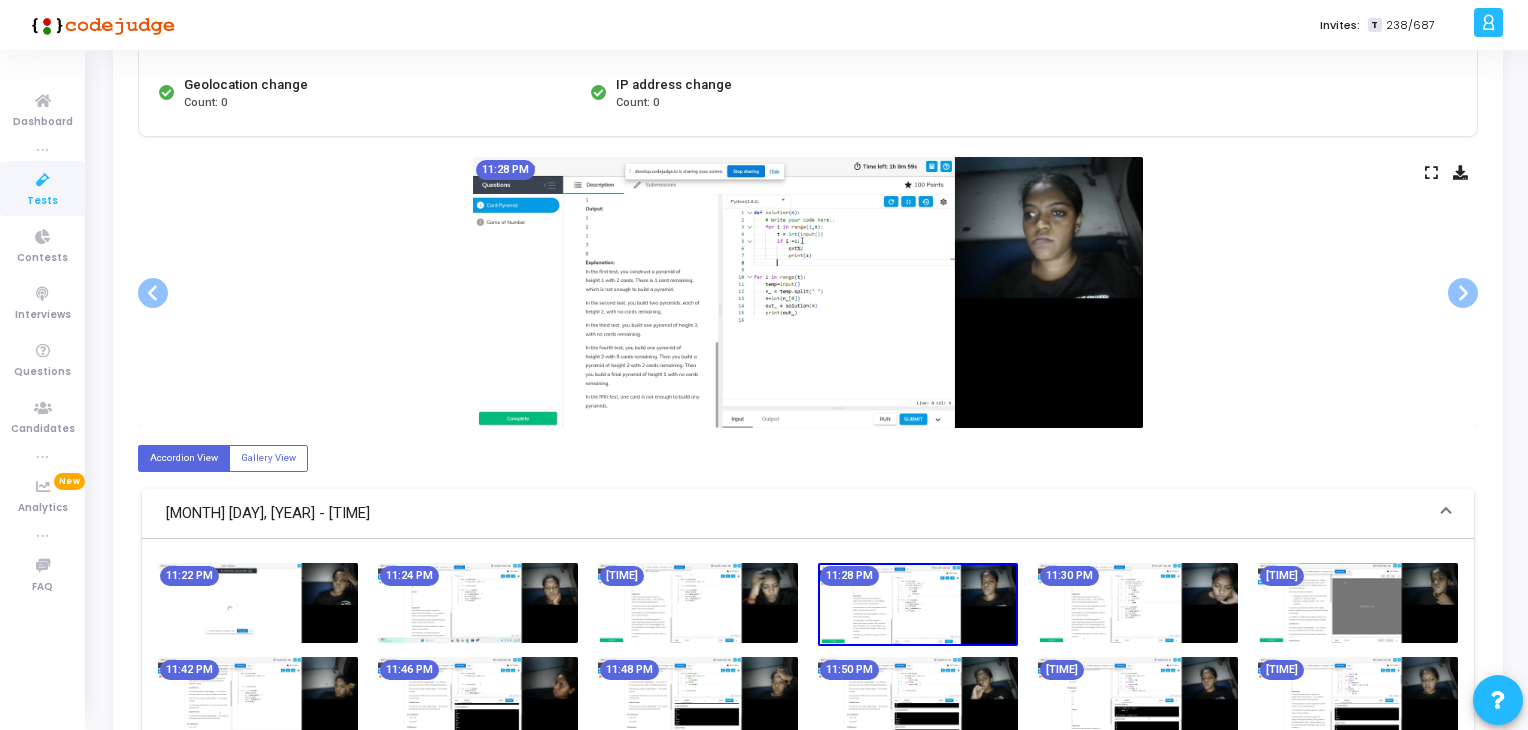 click at bounding box center [698, 697] 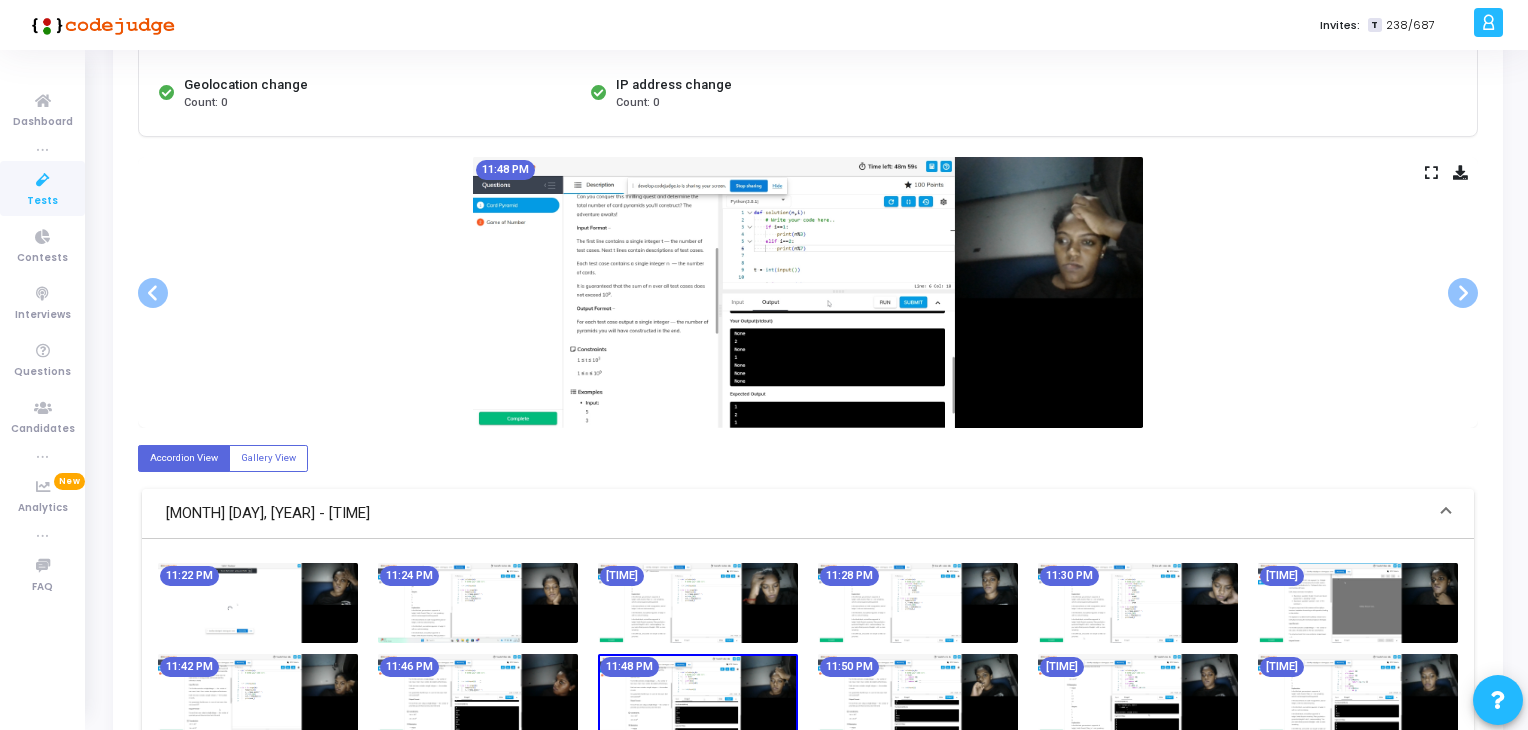 click at bounding box center (918, 694) 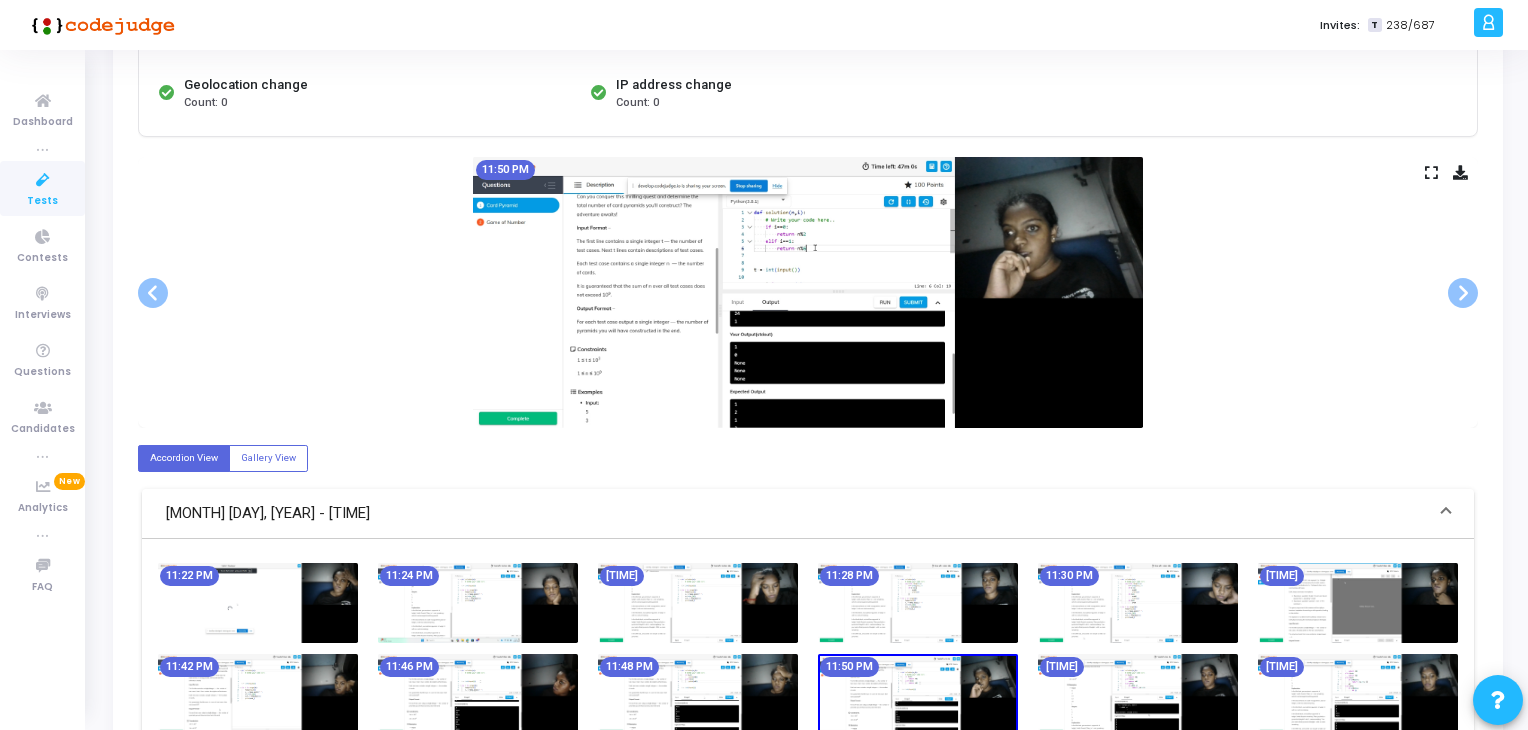 click at bounding box center (1138, 694) 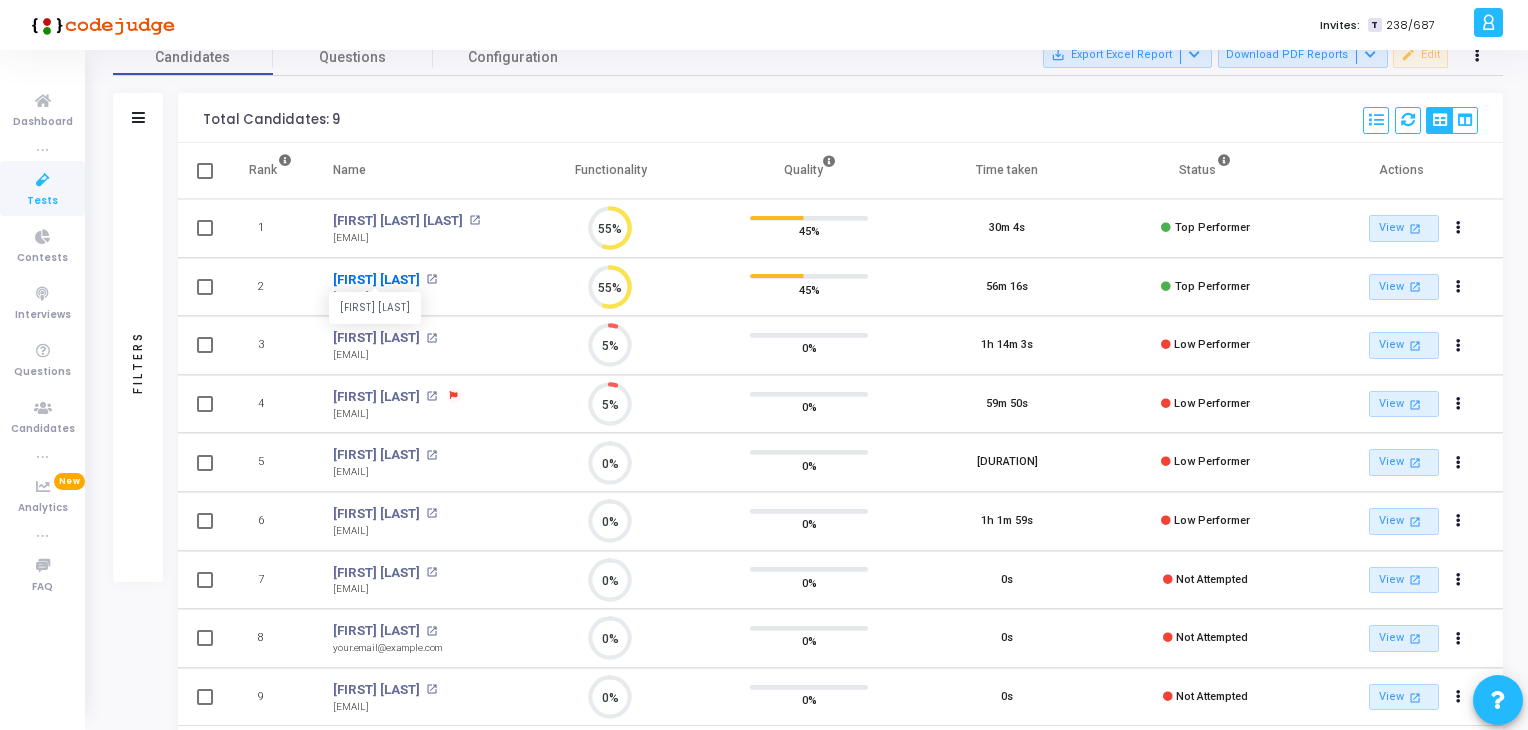 click on "[FIRST] [LAST]" at bounding box center [376, 280] 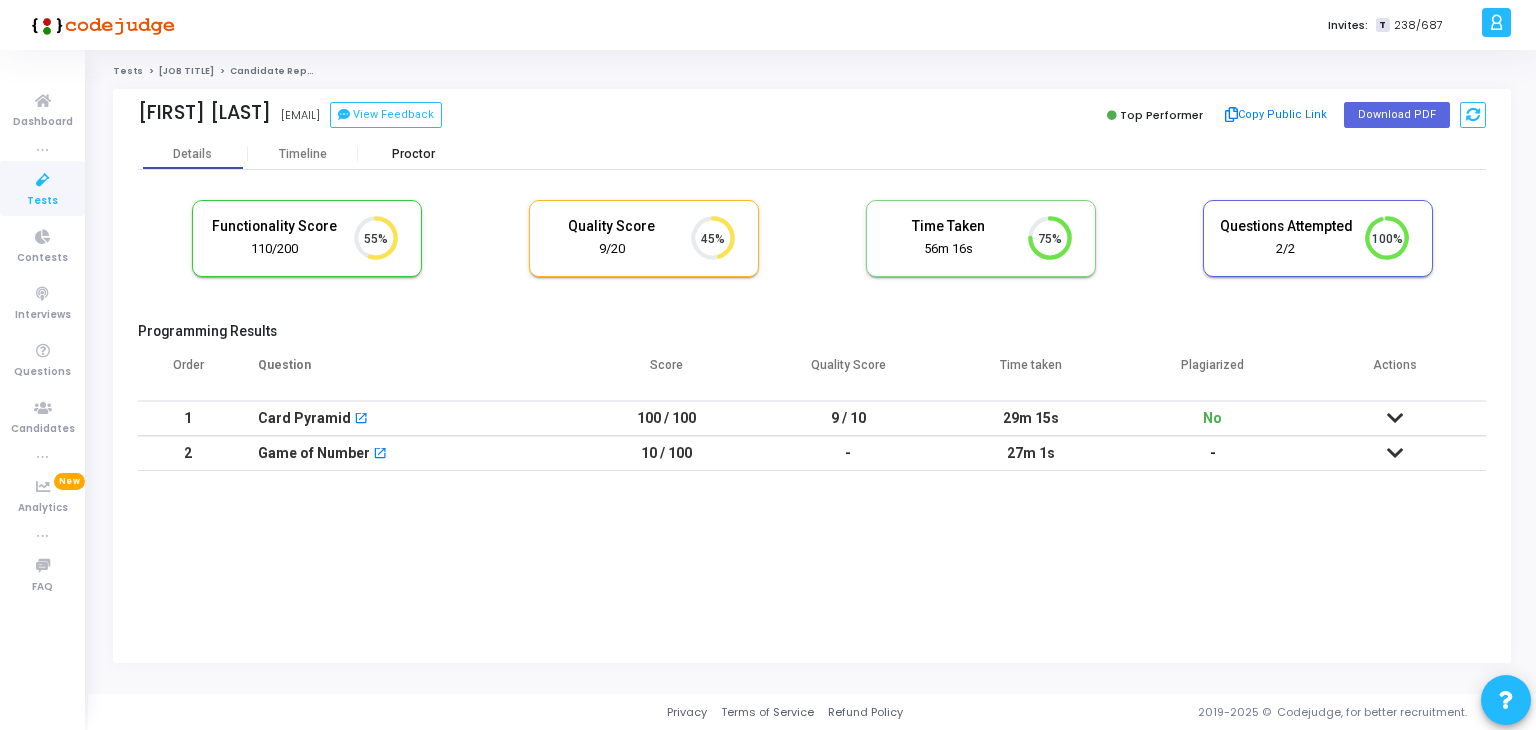 click on "Proctor" at bounding box center (413, 154) 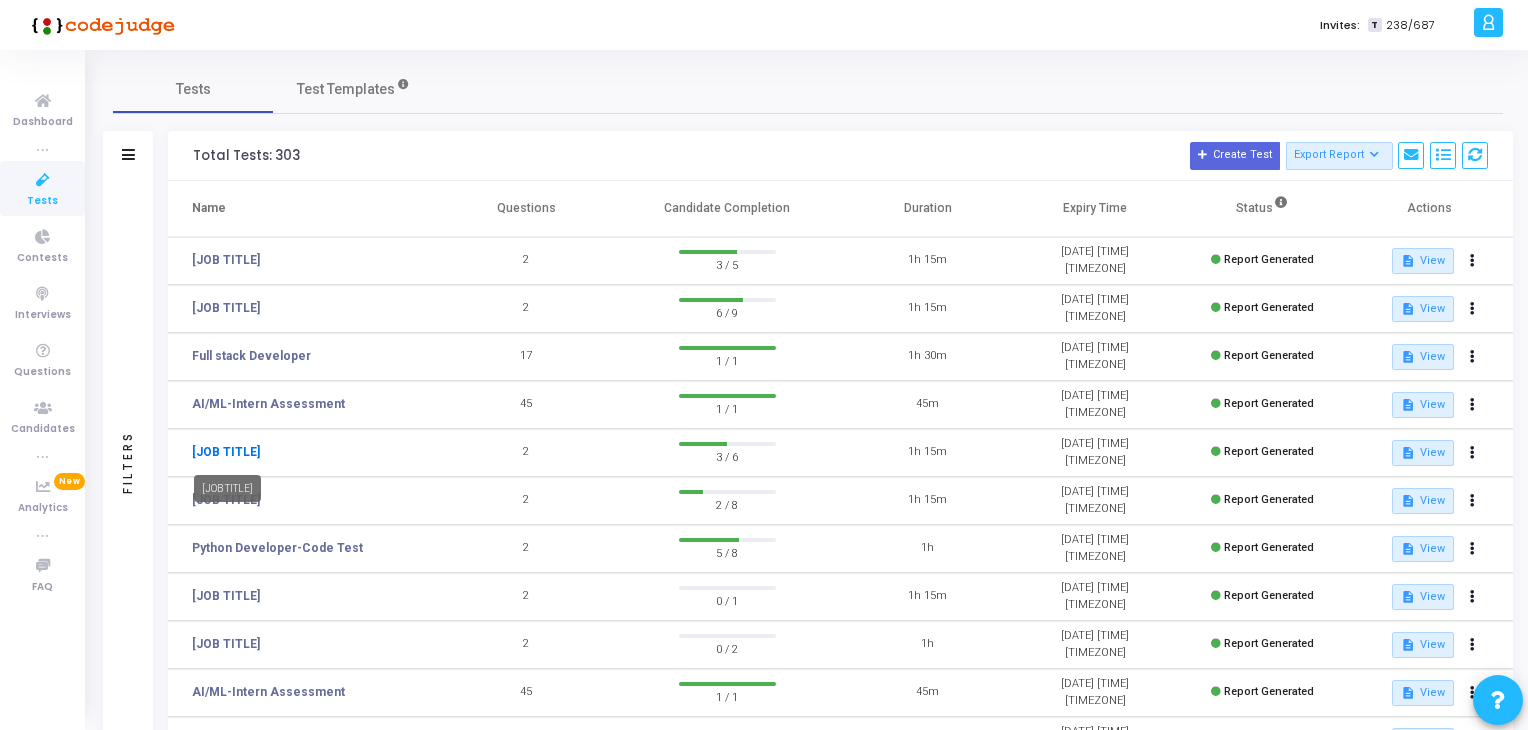 click on "[JOB TITLE]" 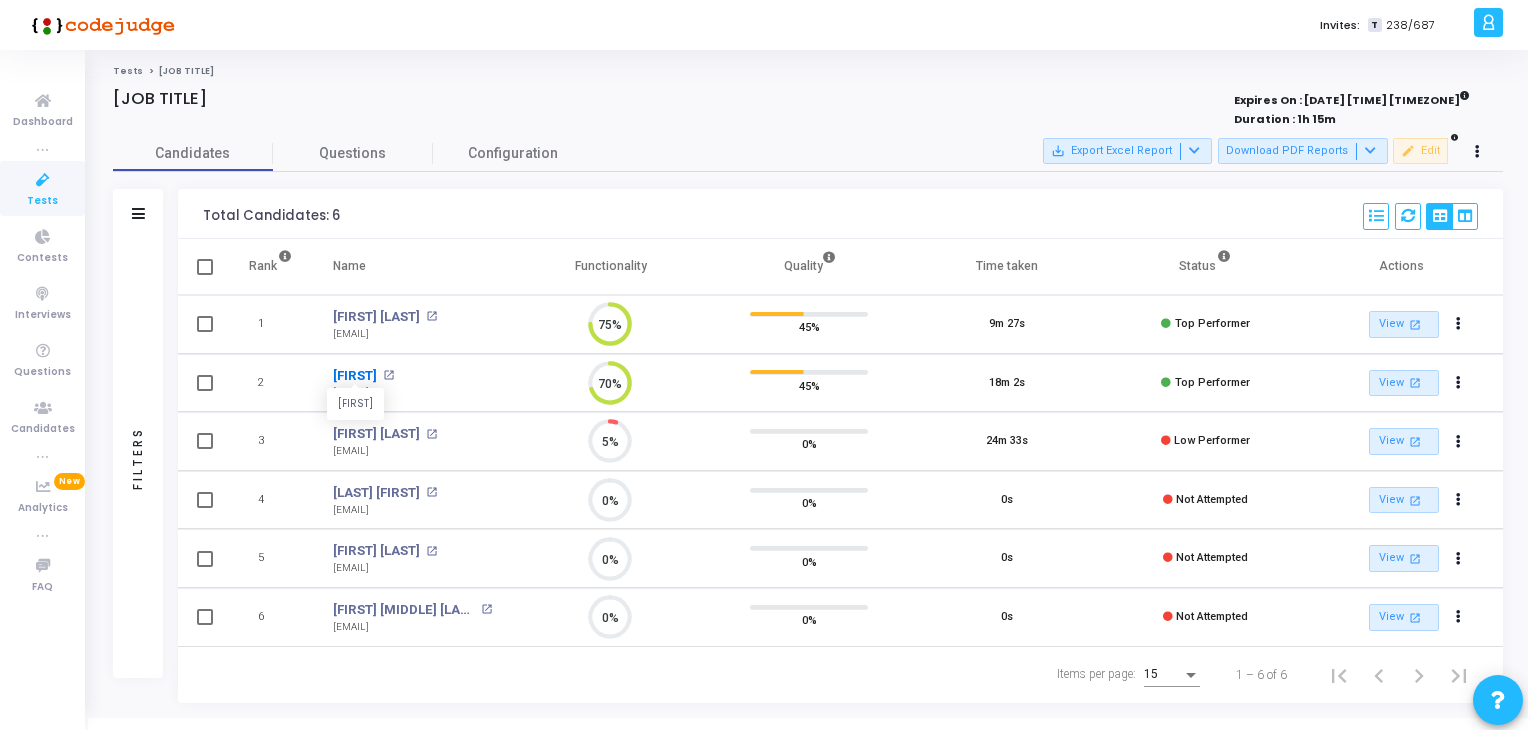 click on "[FIRST]" at bounding box center [355, 376] 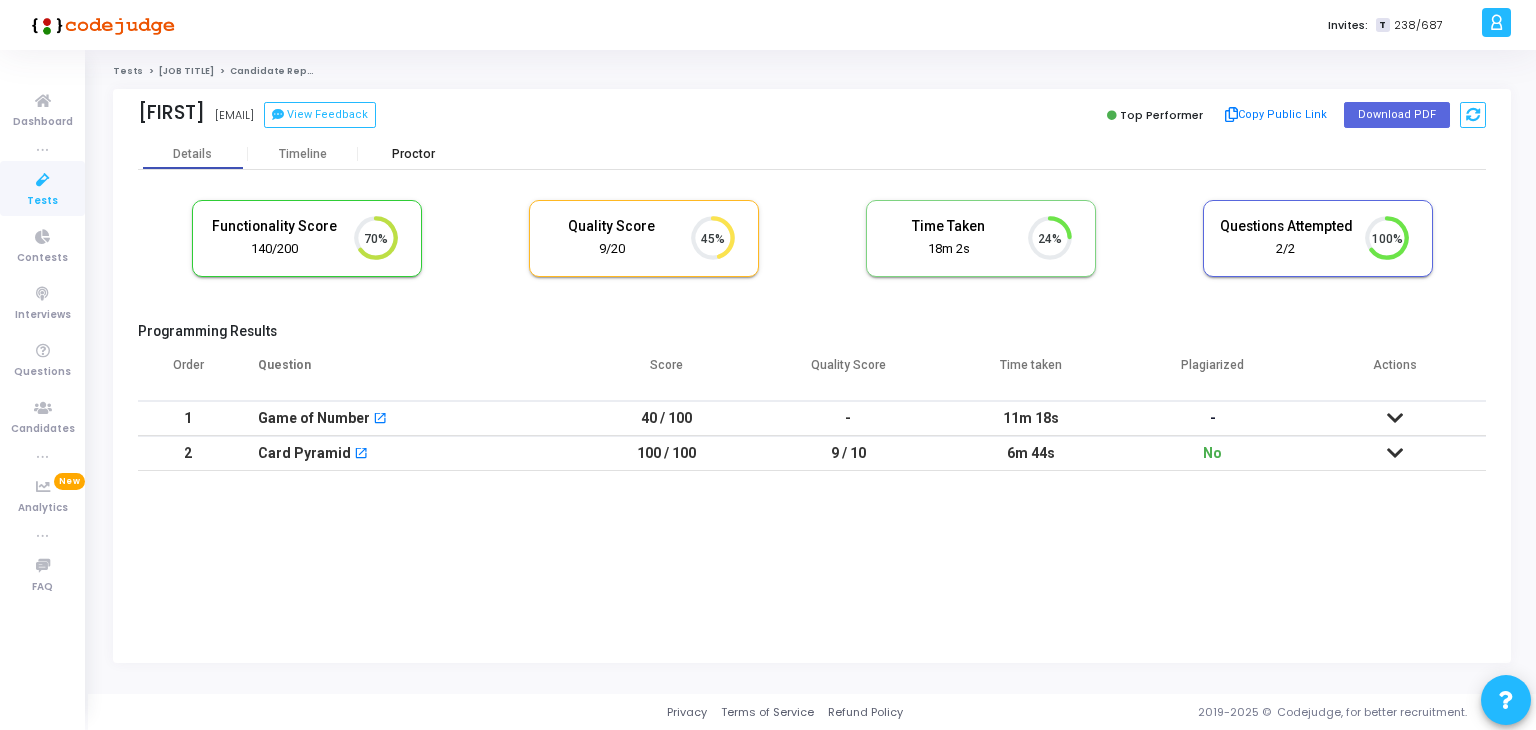 click on "Proctor" at bounding box center (413, 154) 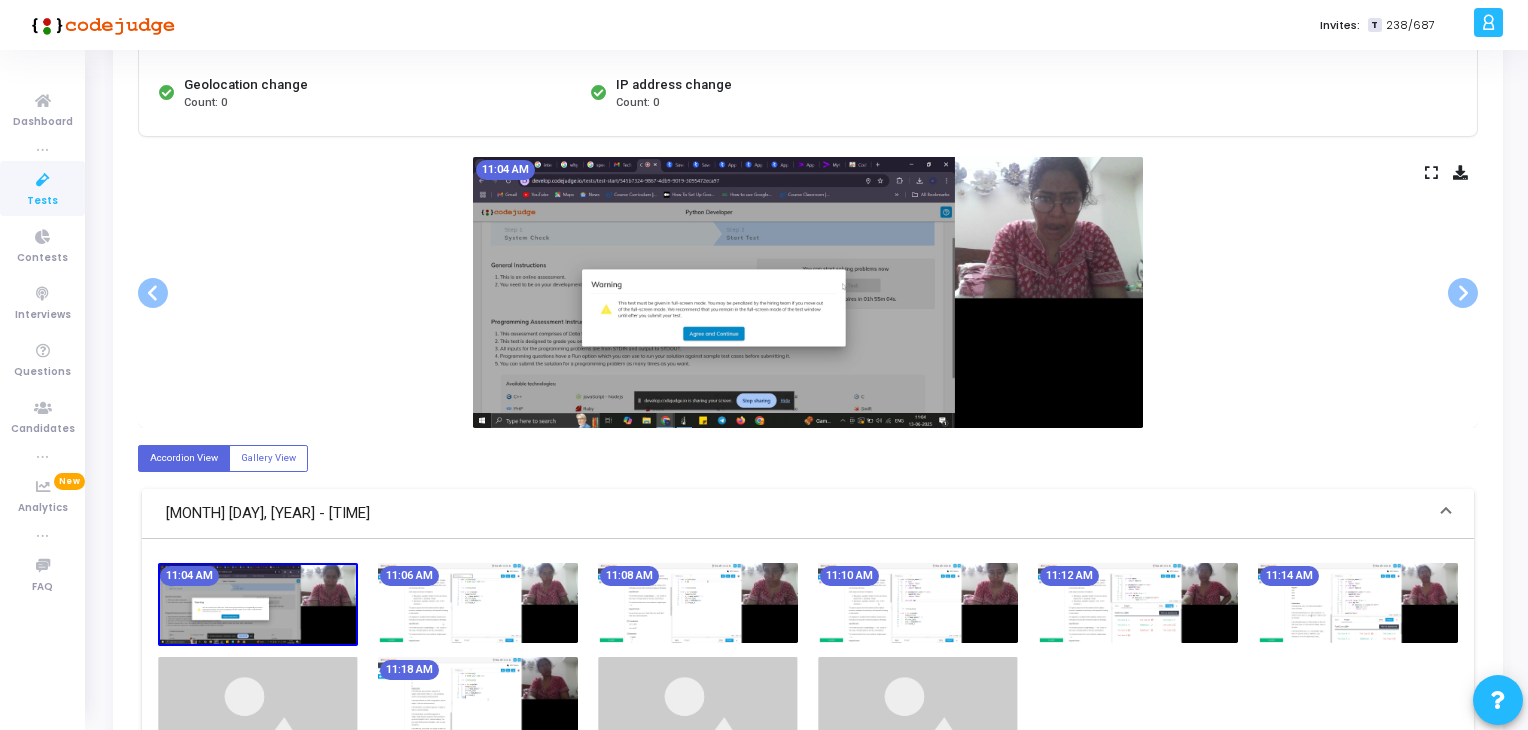click at bounding box center (258, 604) 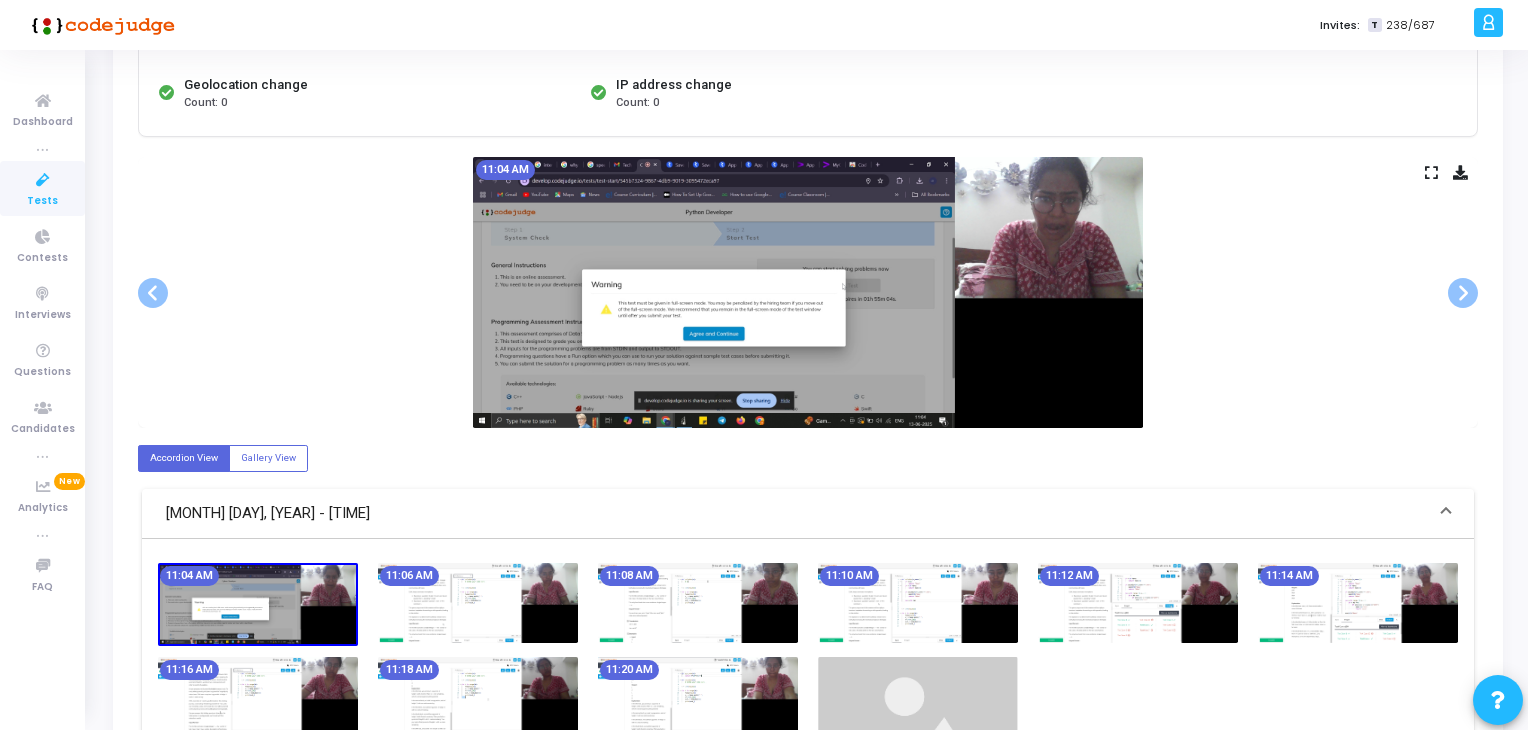 click at bounding box center [478, 603] 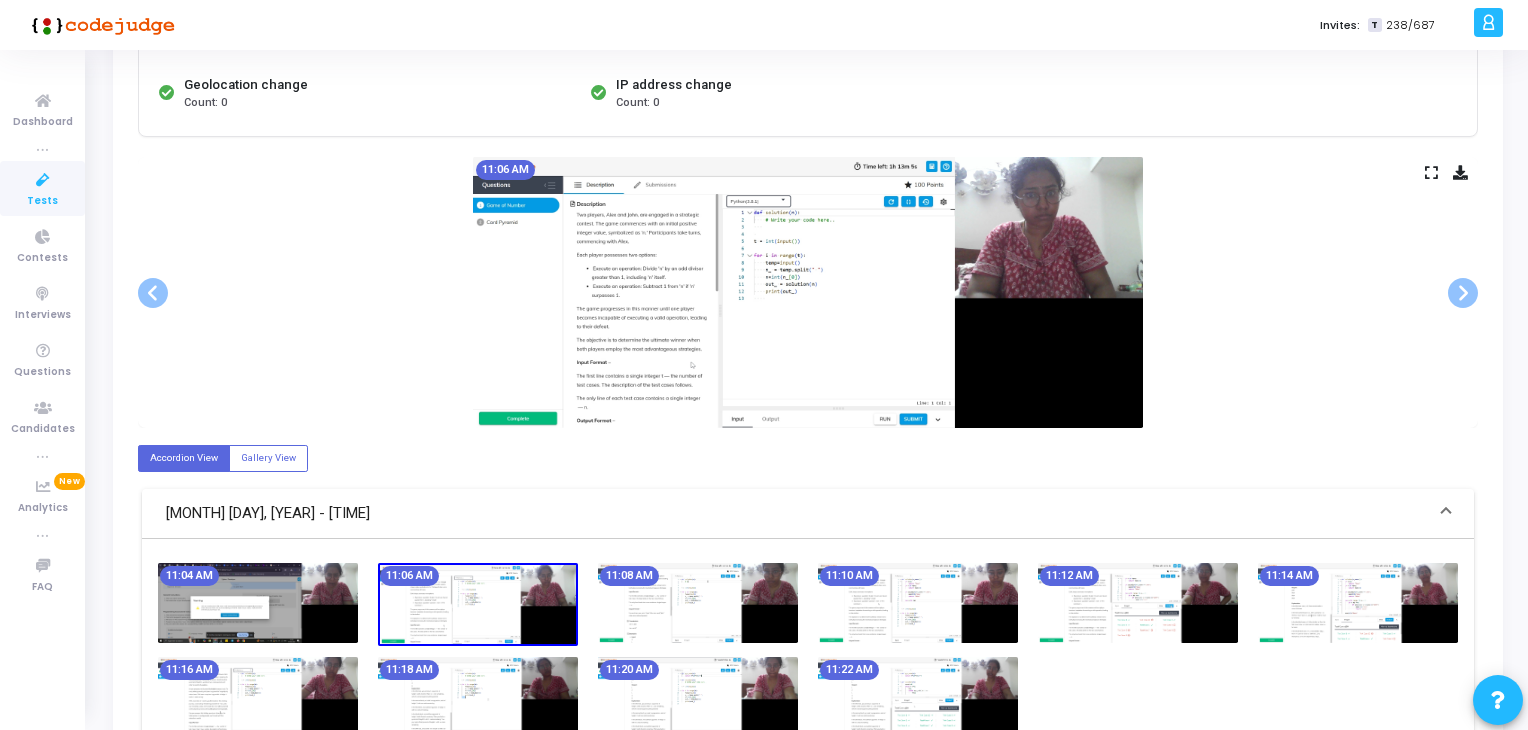 click at bounding box center [698, 603] 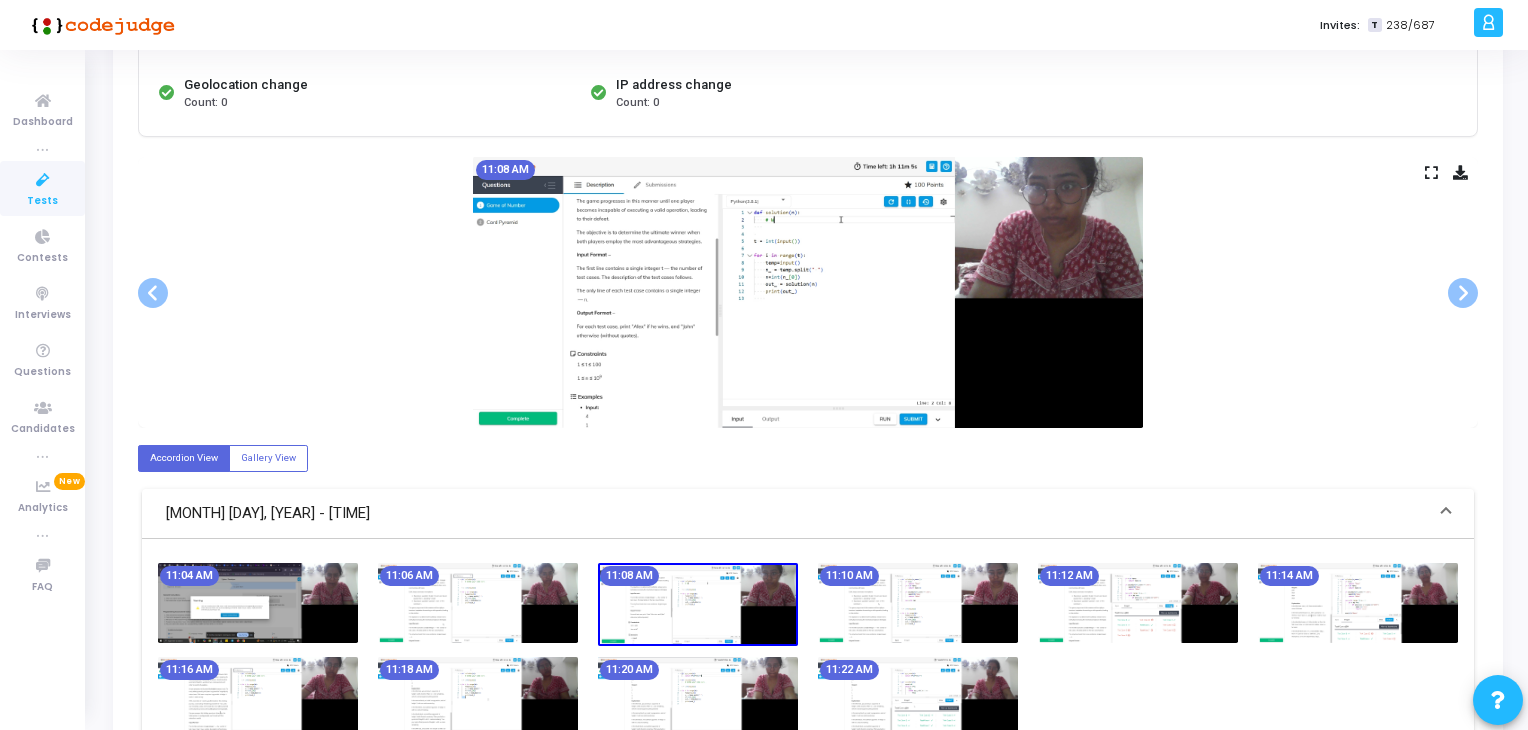 click at bounding box center [918, 603] 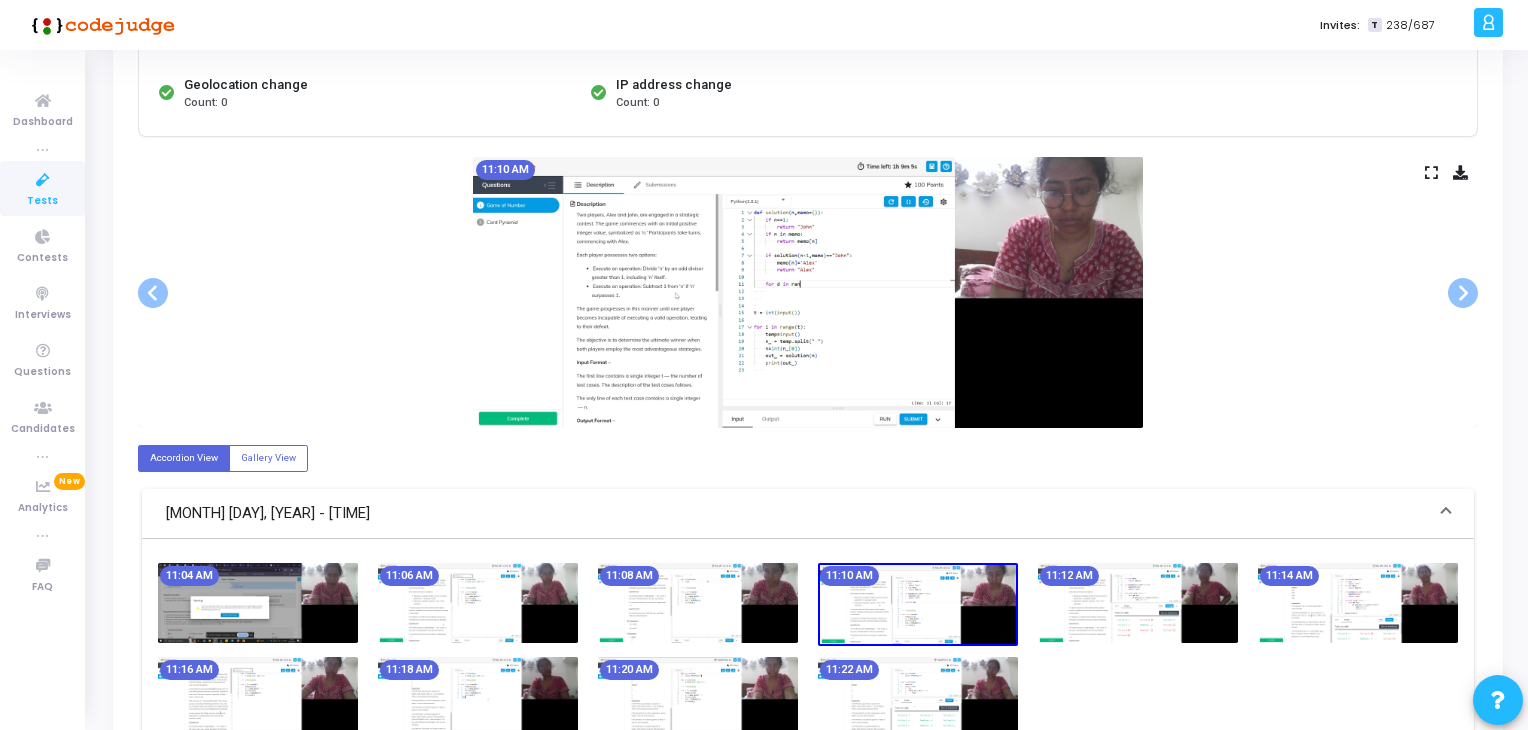 click at bounding box center [1138, 603] 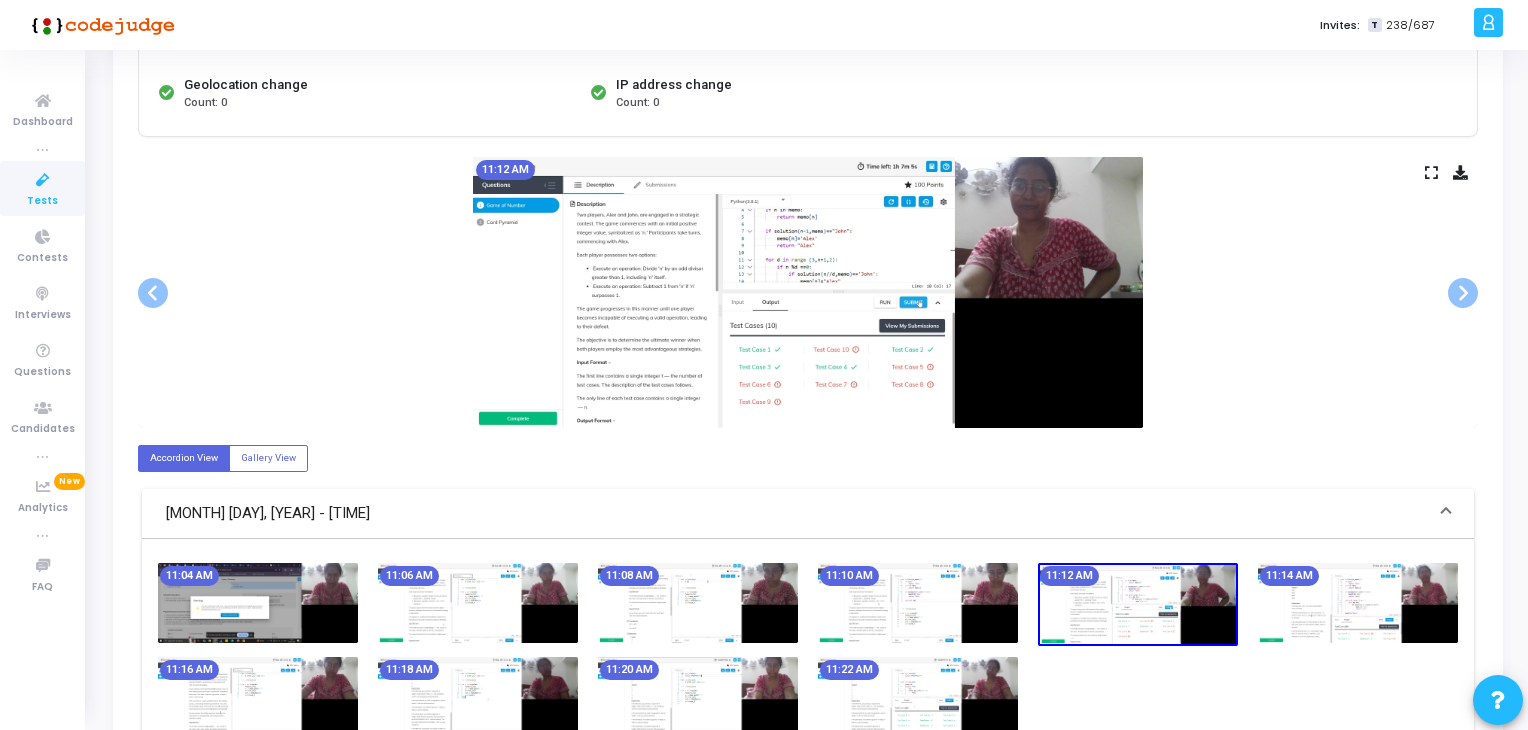 click at bounding box center [1358, 603] 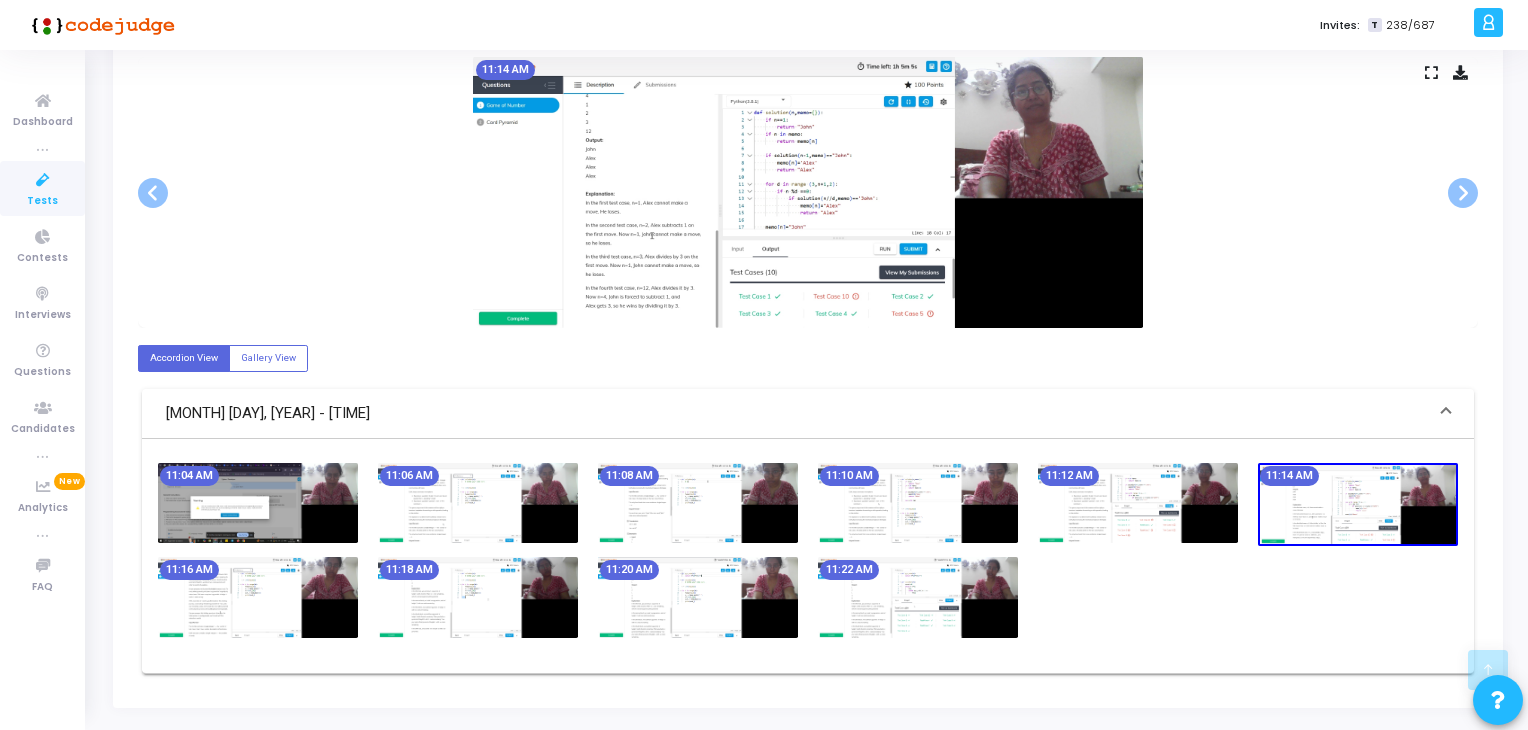 click at bounding box center (258, 597) 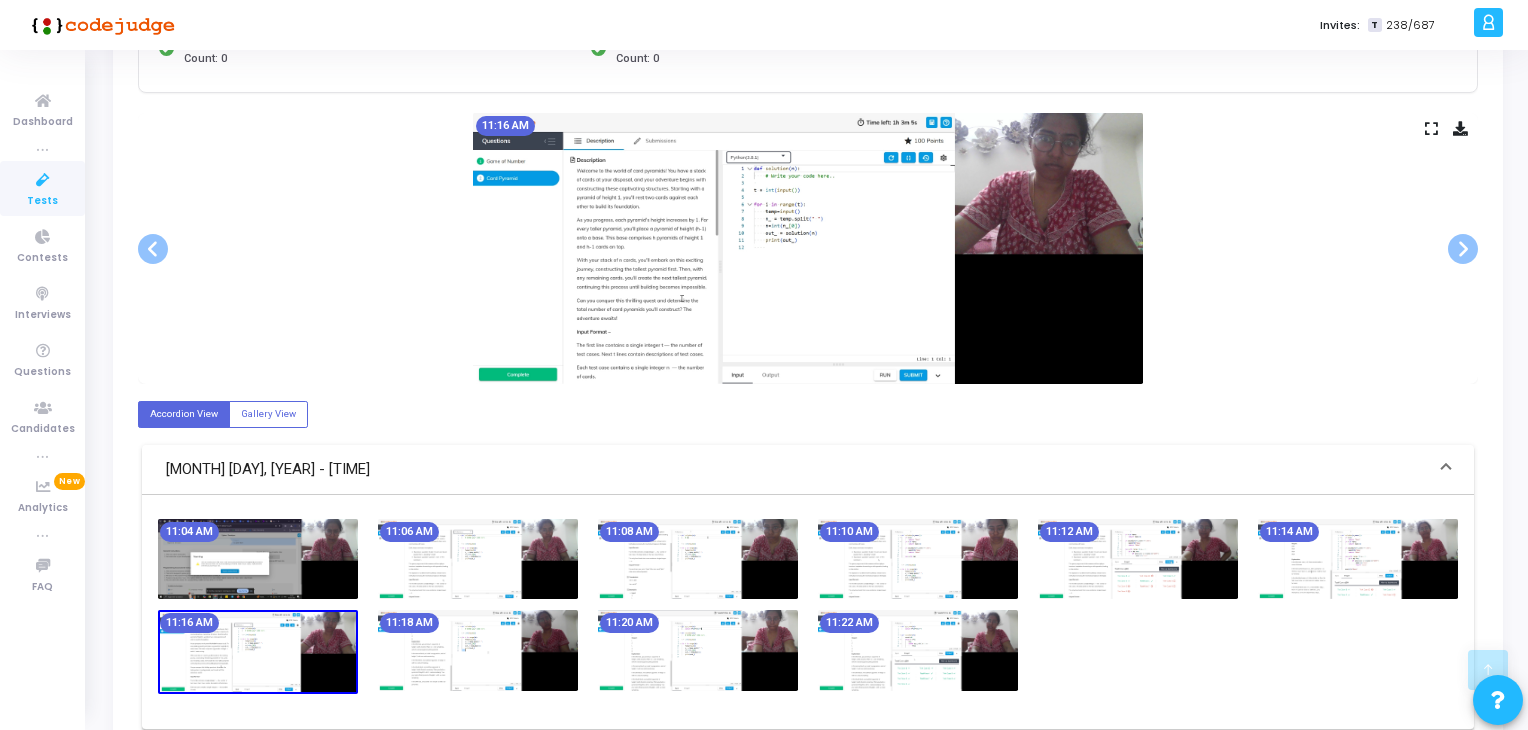 click at bounding box center [478, 650] 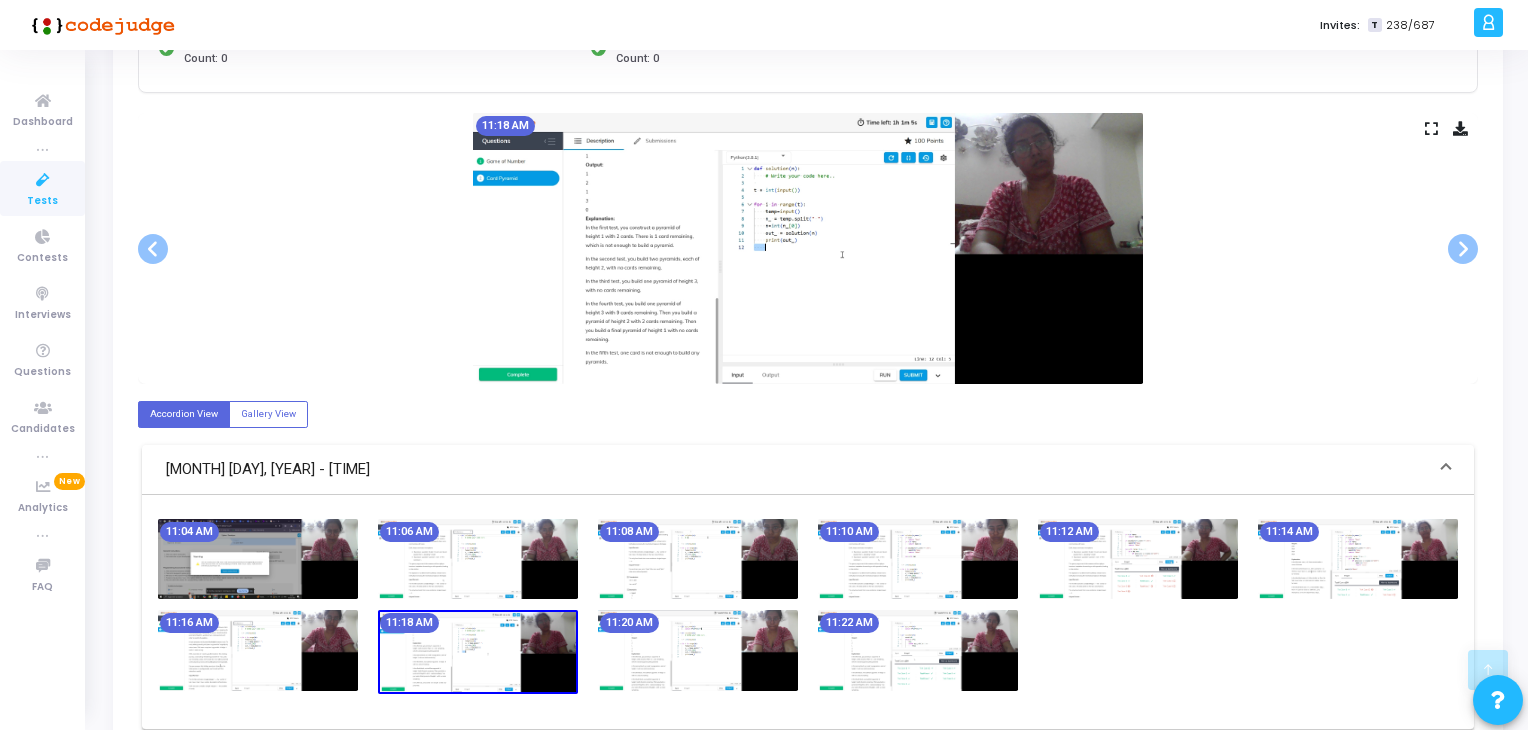 click at bounding box center (698, 650) 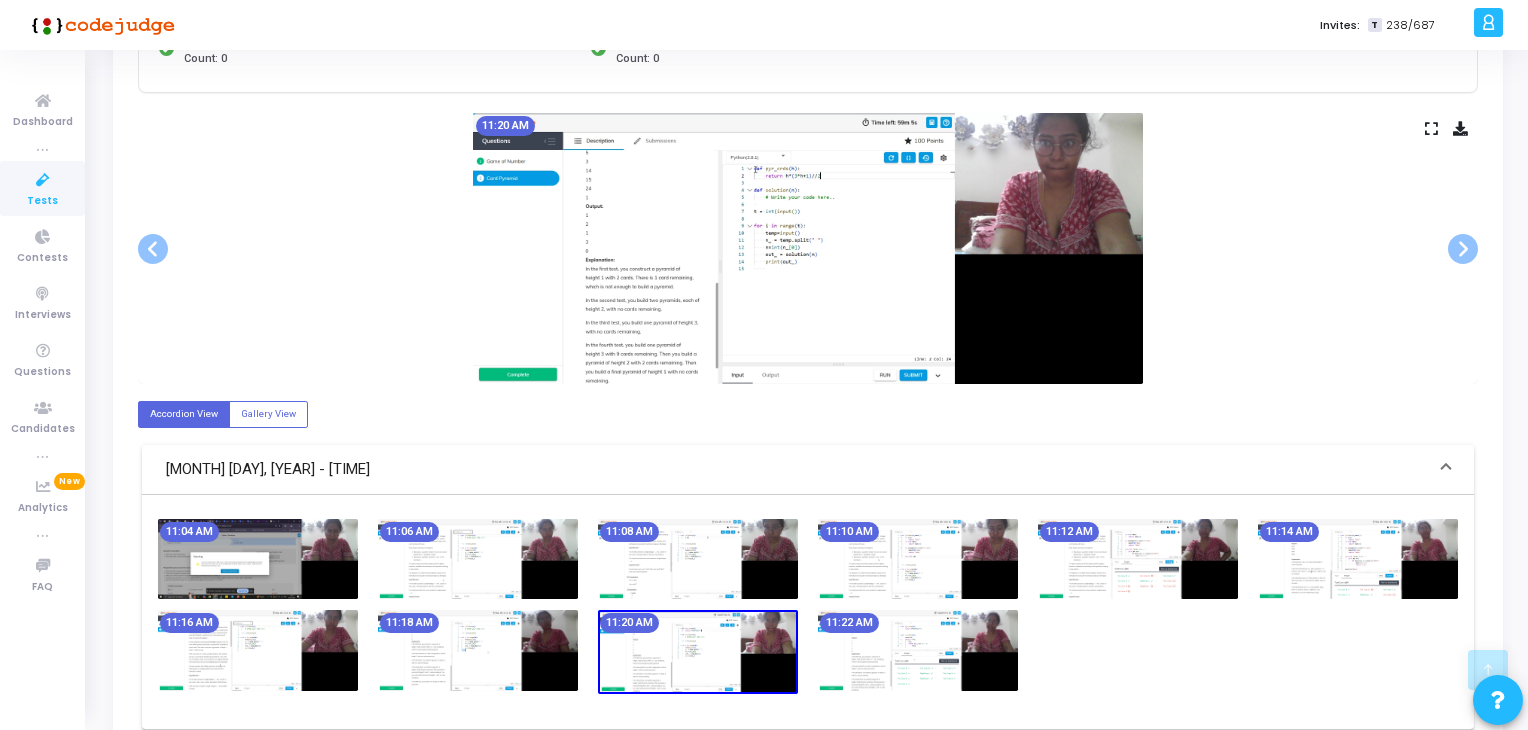 click at bounding box center (918, 650) 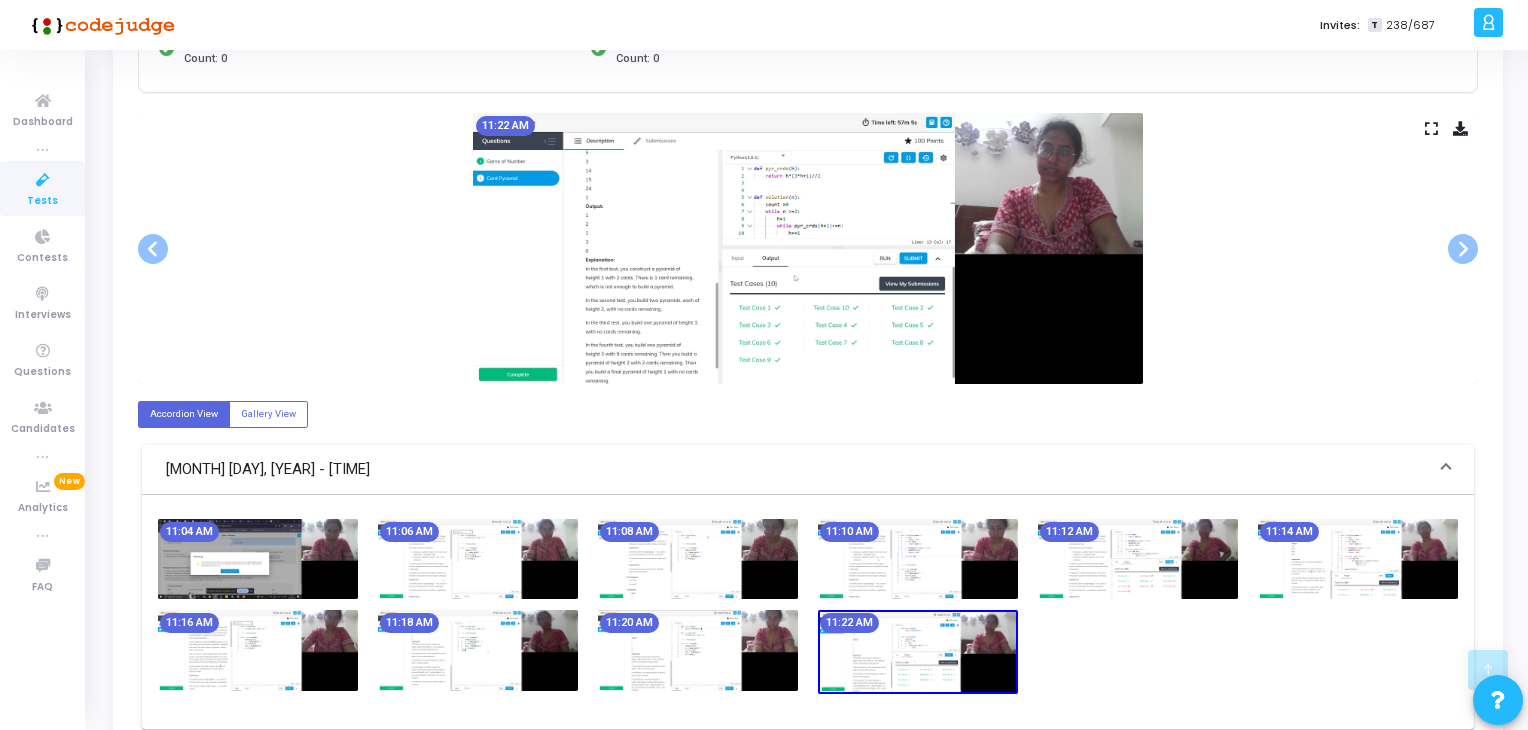 click at bounding box center [698, 650] 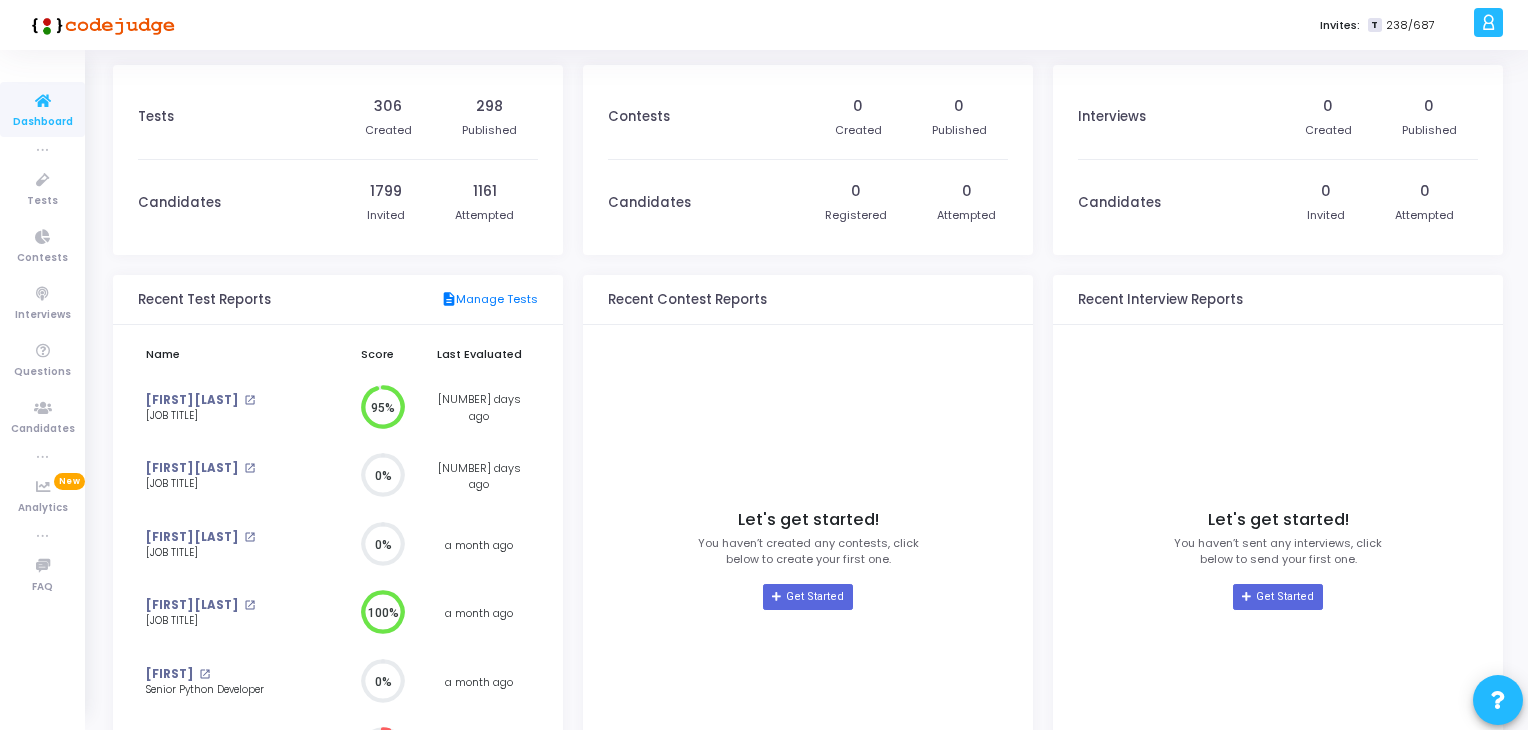 click on "Dashboard" at bounding box center [42, 109] 